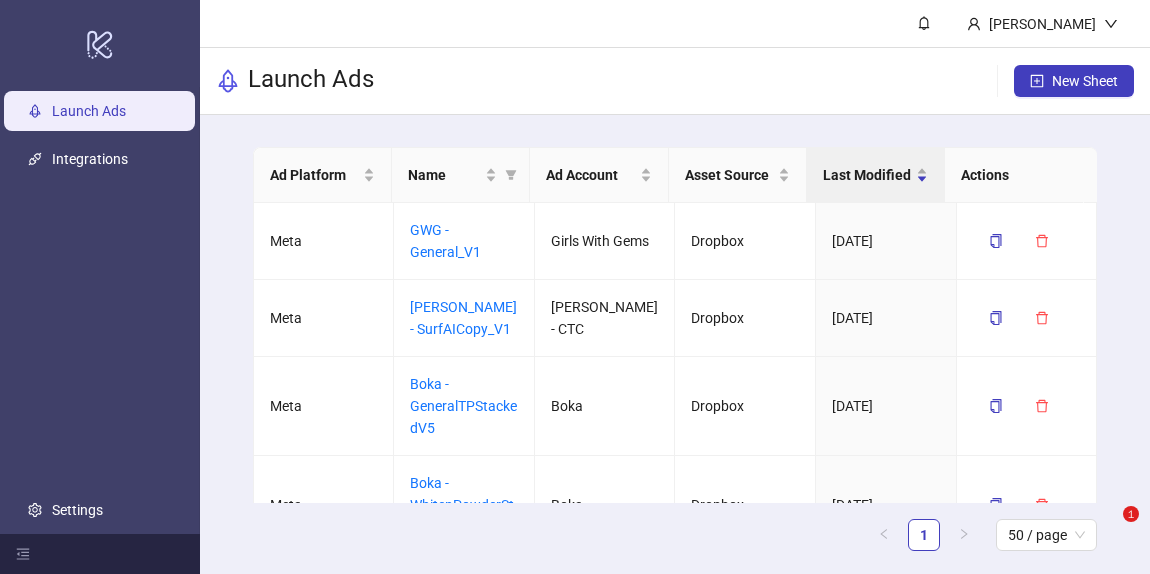 scroll, scrollTop: 0, scrollLeft: 0, axis: both 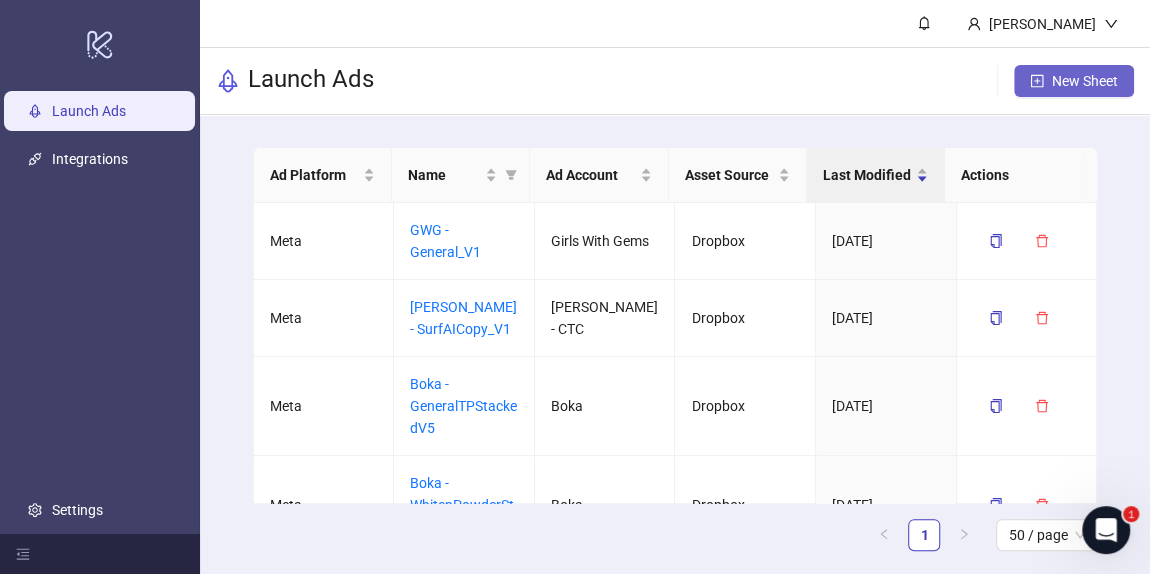 click on "New Sheet" at bounding box center (1085, 81) 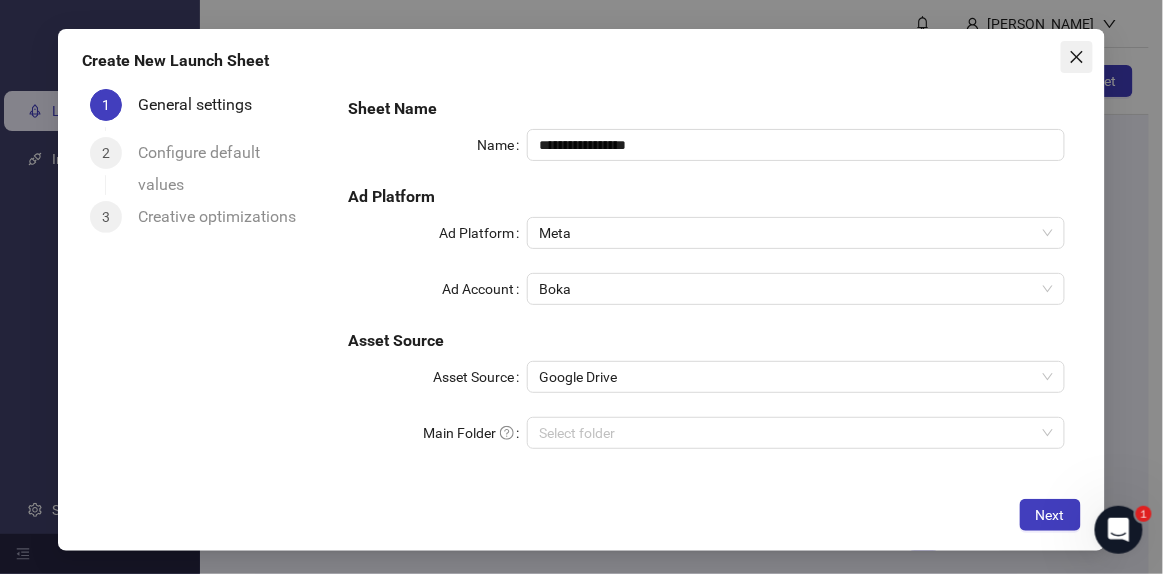 click 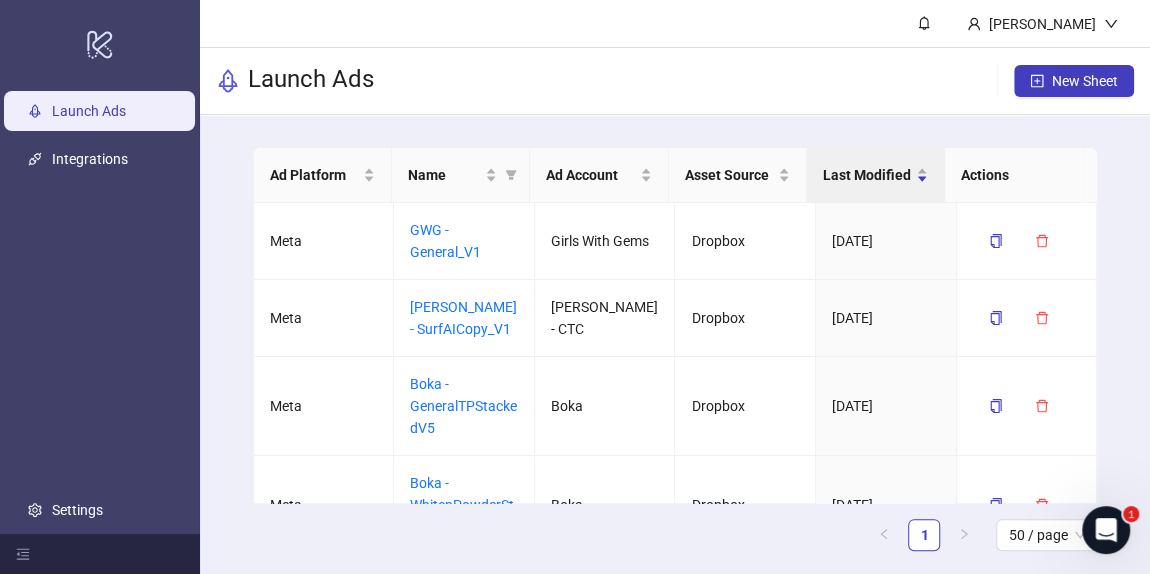 scroll, scrollTop: 24, scrollLeft: 0, axis: vertical 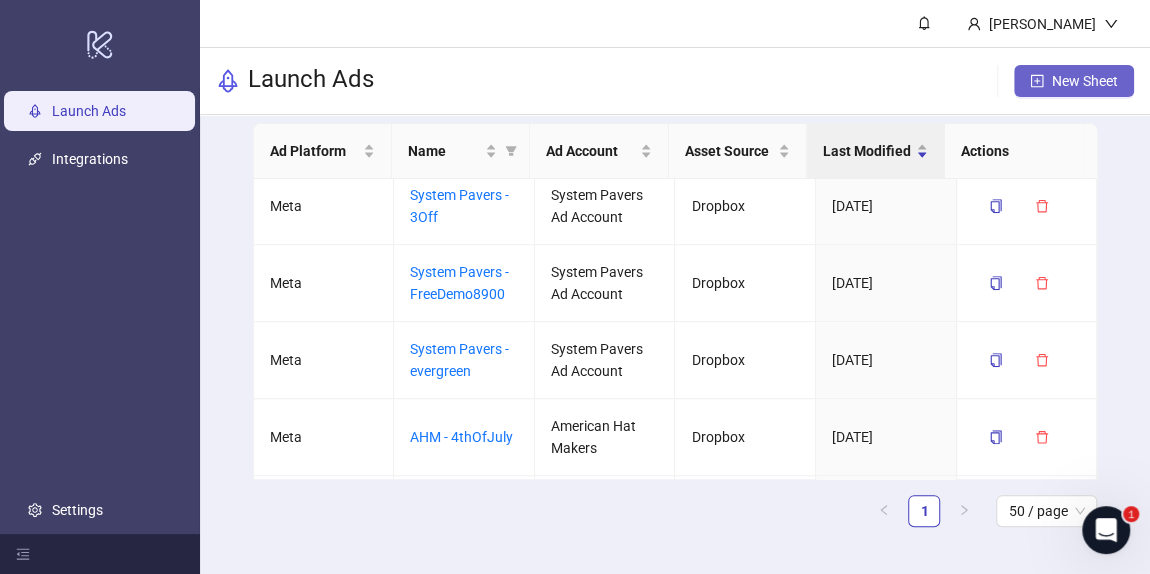 click on "New Sheet" at bounding box center (1074, 81) 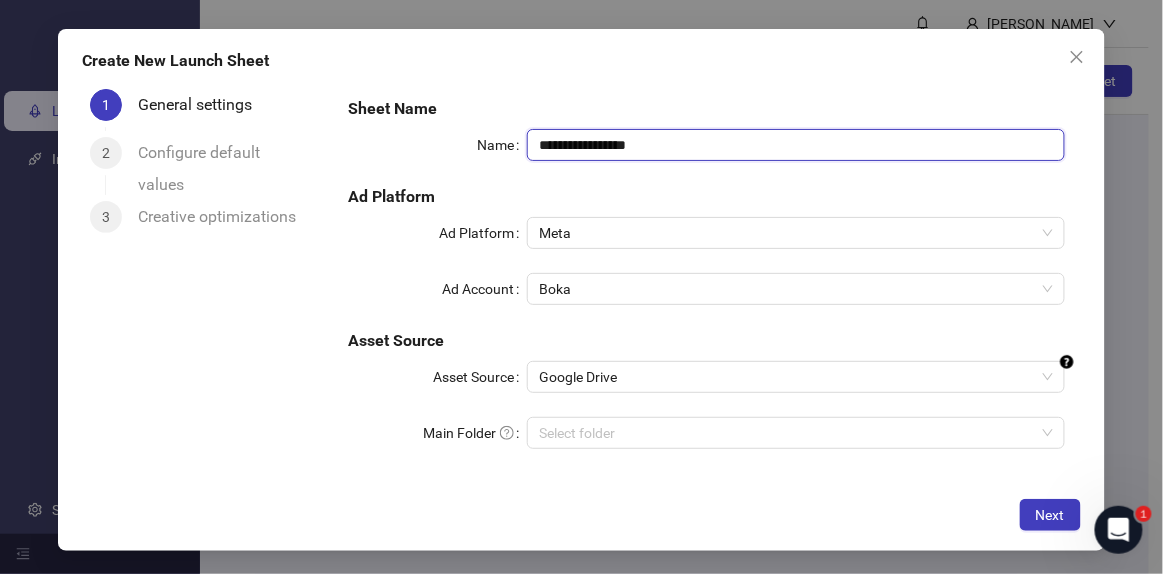 drag, startPoint x: 572, startPoint y: 143, endPoint x: 931, endPoint y: 134, distance: 359.1128 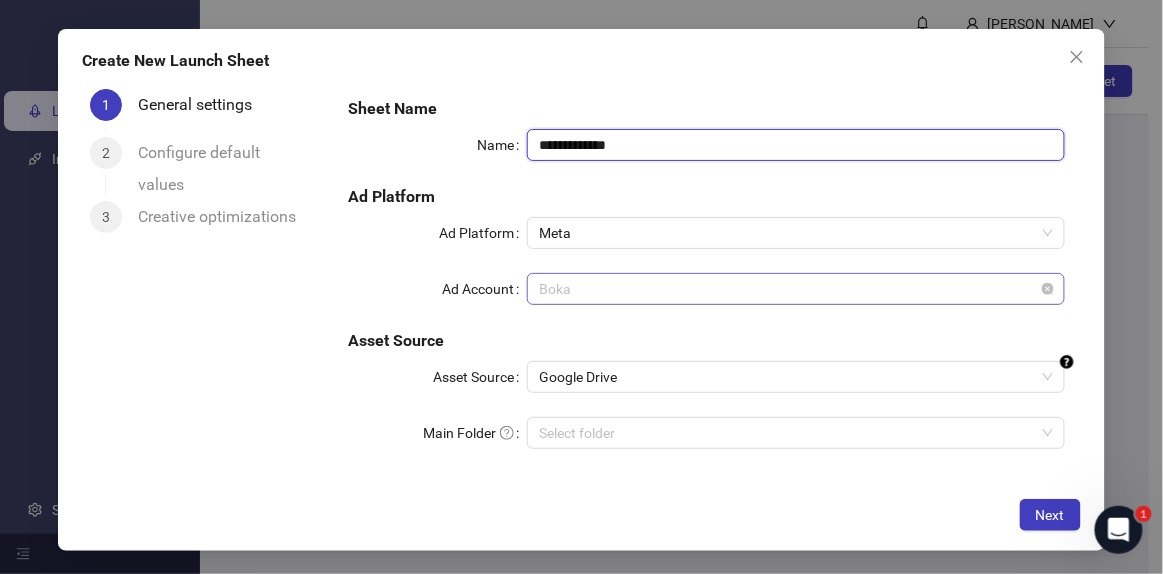click on "Boka" at bounding box center (796, 289) 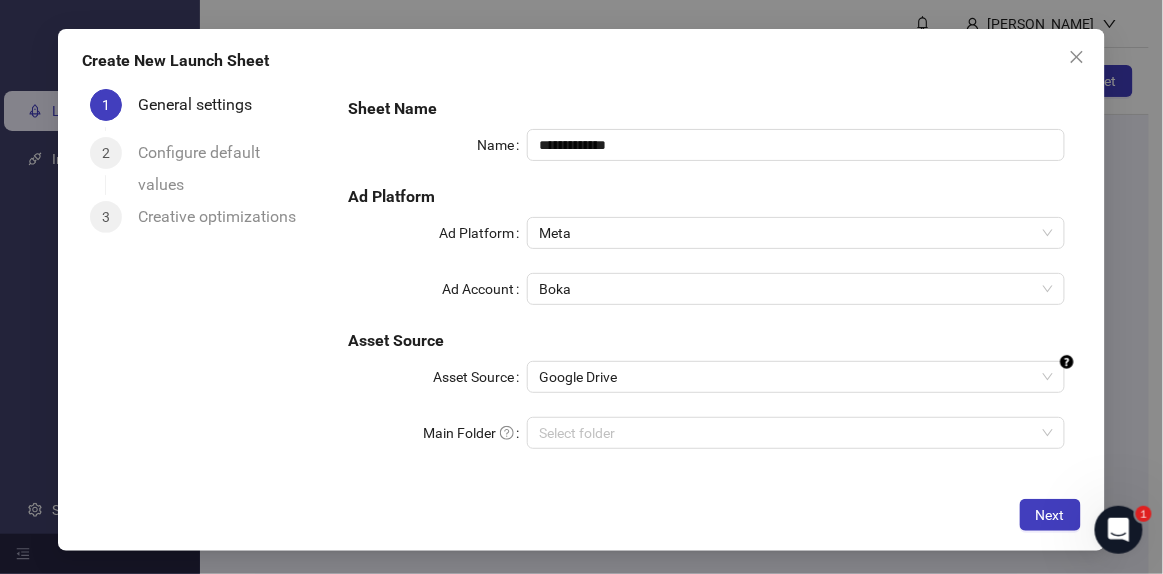 click on "Ad Account" at bounding box center [484, 289] 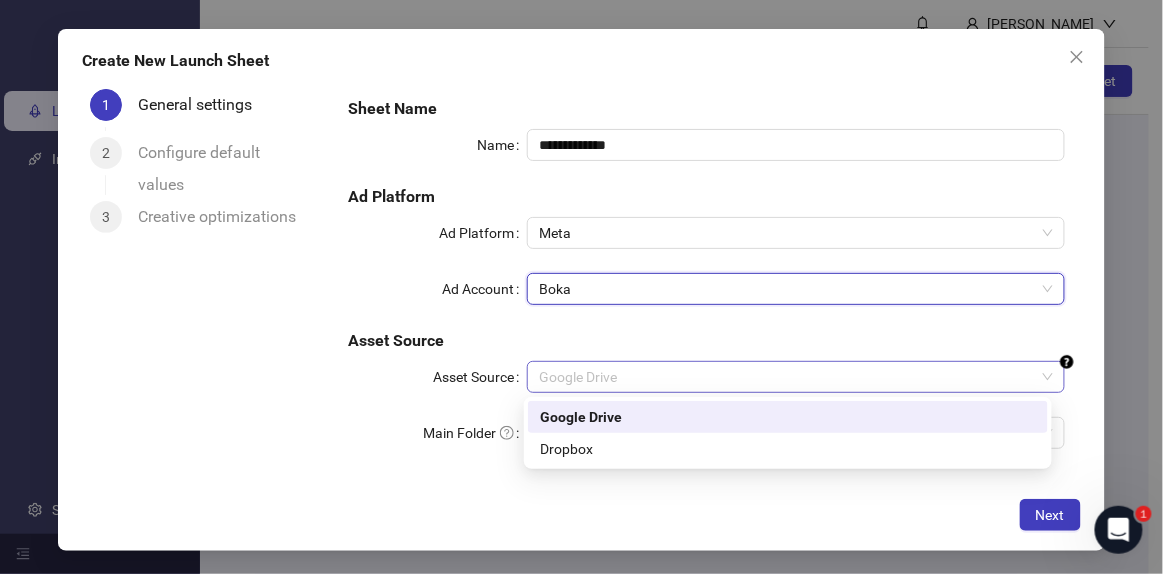 click on "Google Drive" at bounding box center [796, 377] 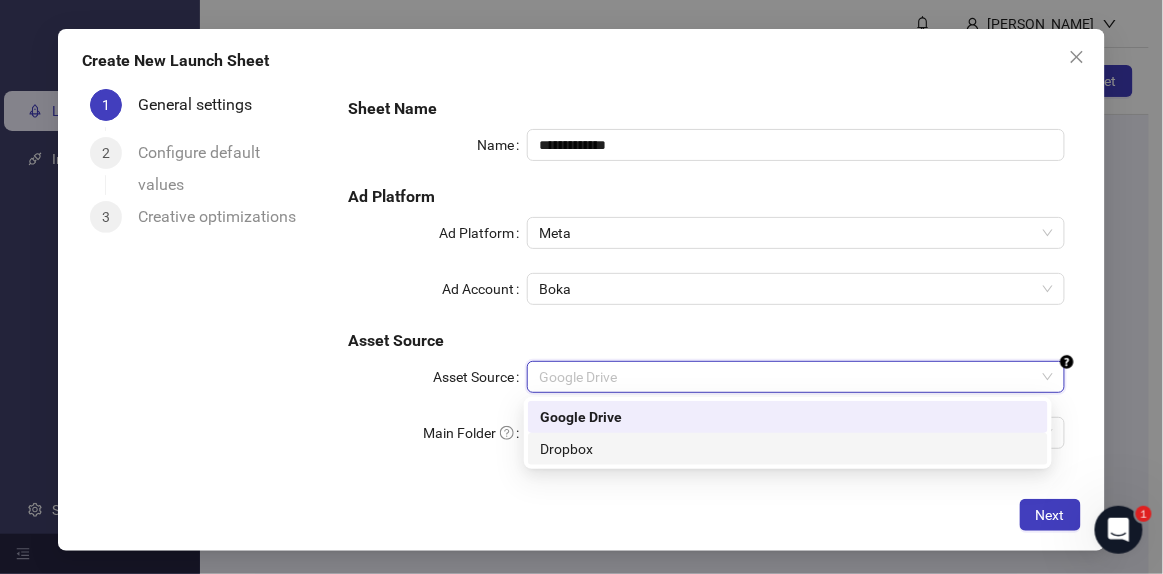 click on "Dropbox" at bounding box center [788, 449] 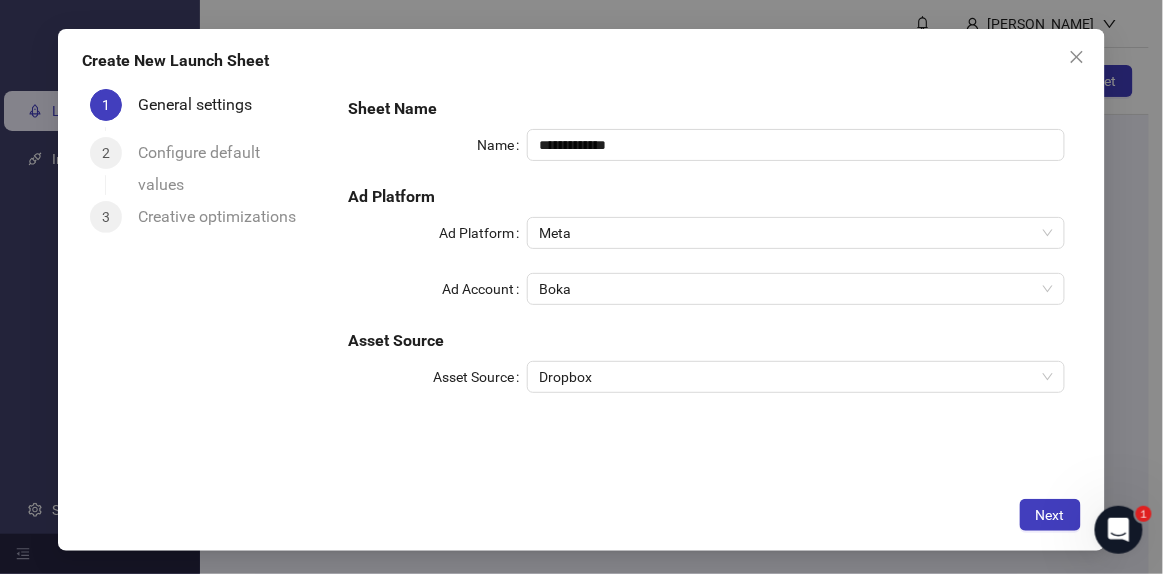 click on "**********" at bounding box center [706, 284] 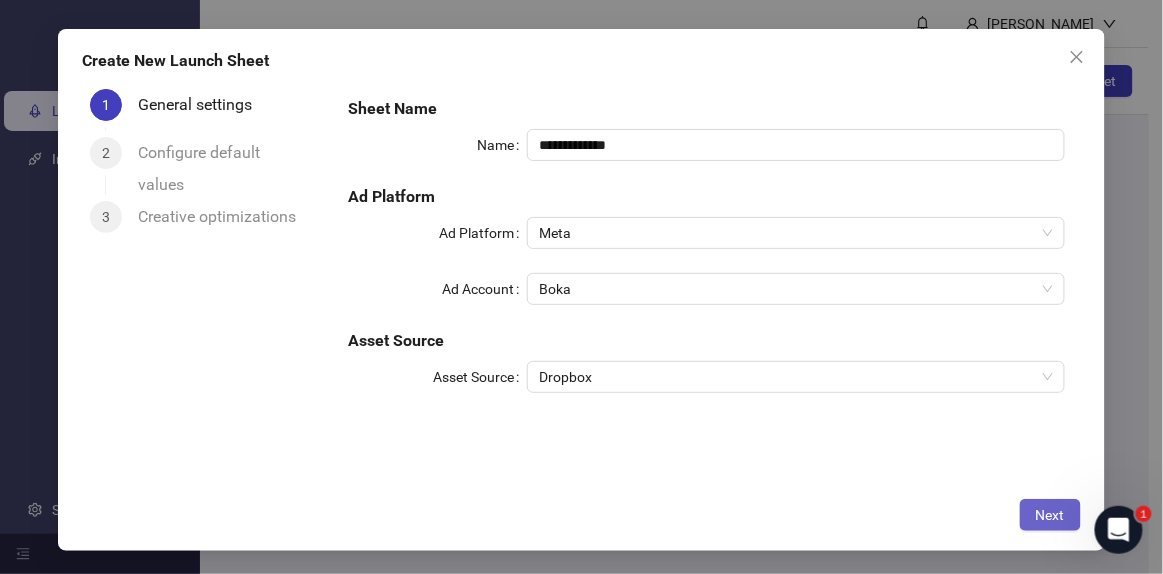 click on "Next" at bounding box center (1050, 515) 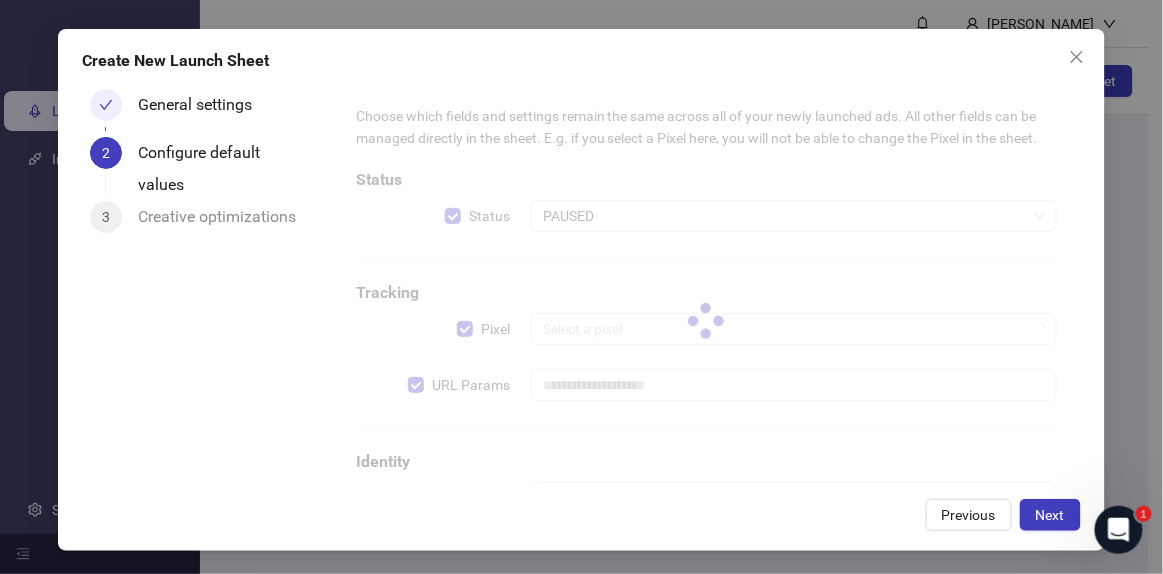 type on "**********" 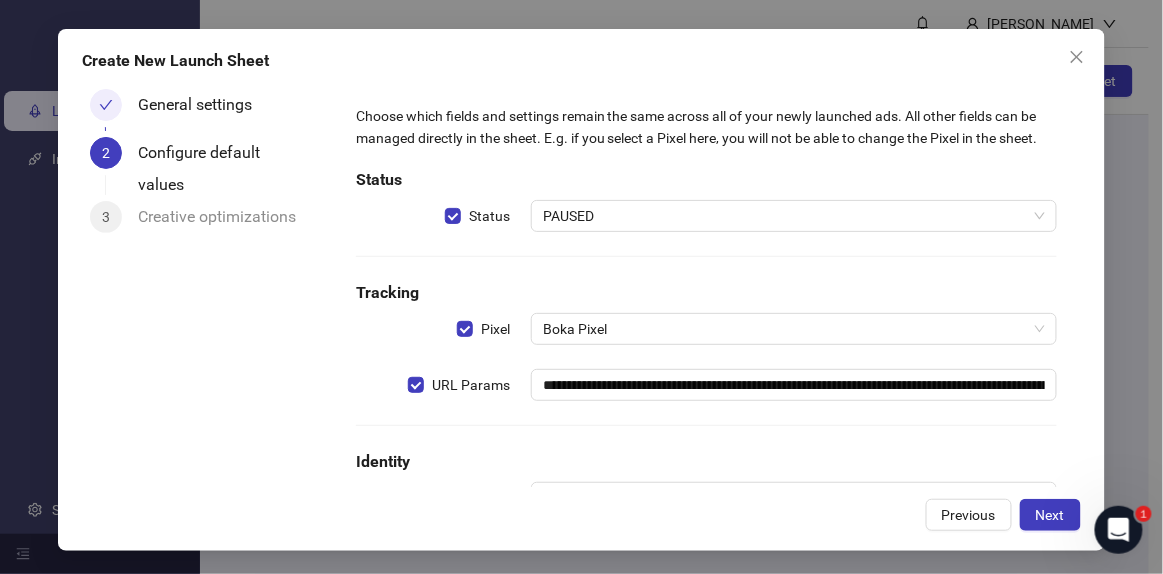 scroll, scrollTop: 95, scrollLeft: 0, axis: vertical 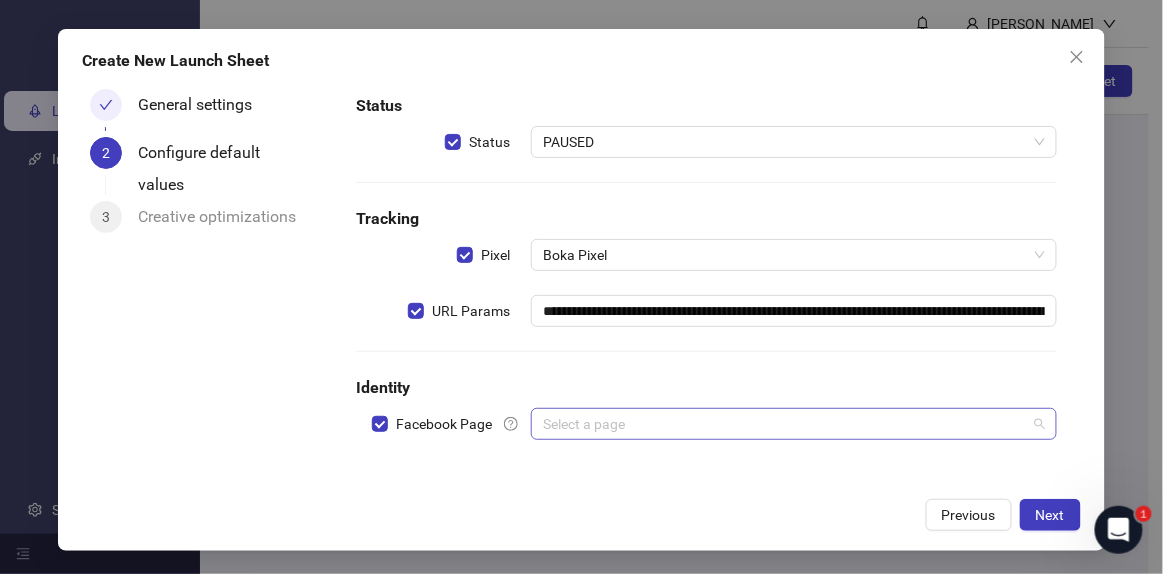 click at bounding box center (785, 424) 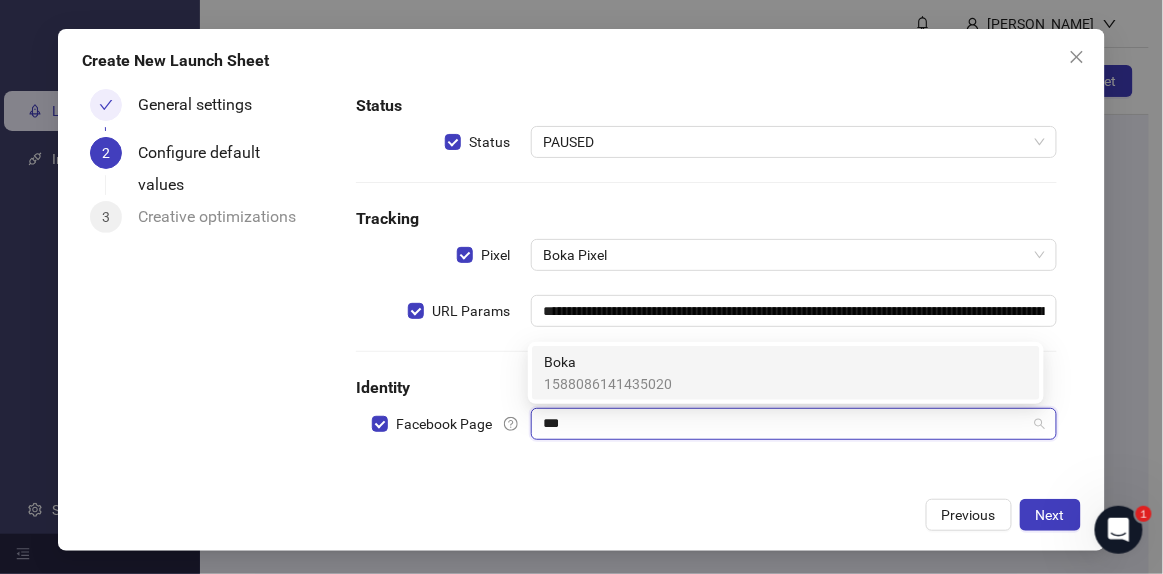 type on "****" 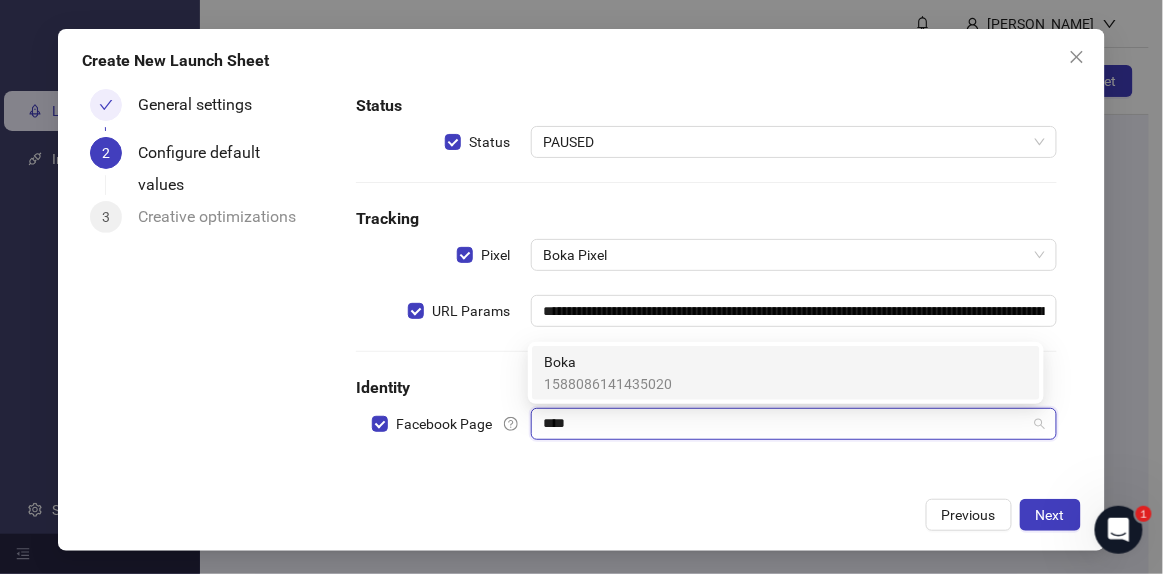 type 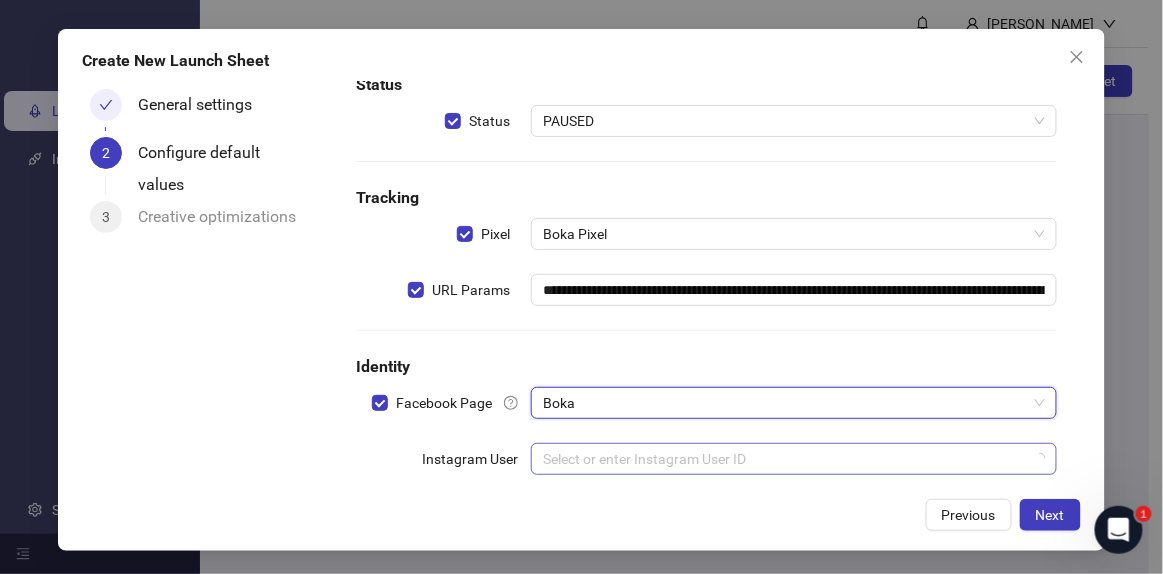 click at bounding box center (785, 459) 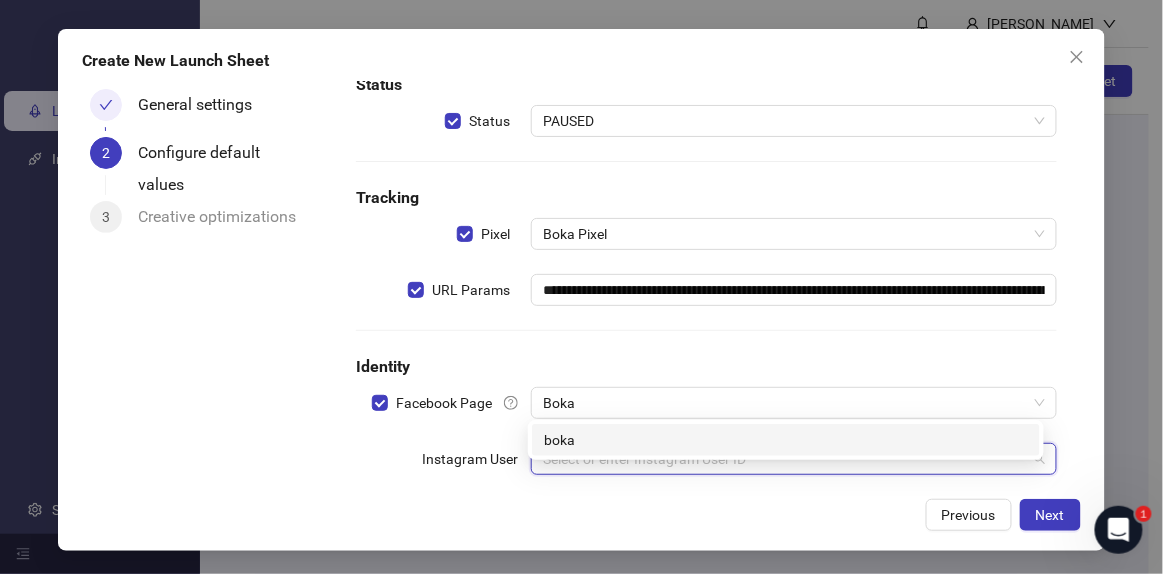 click on "boka" at bounding box center [786, 440] 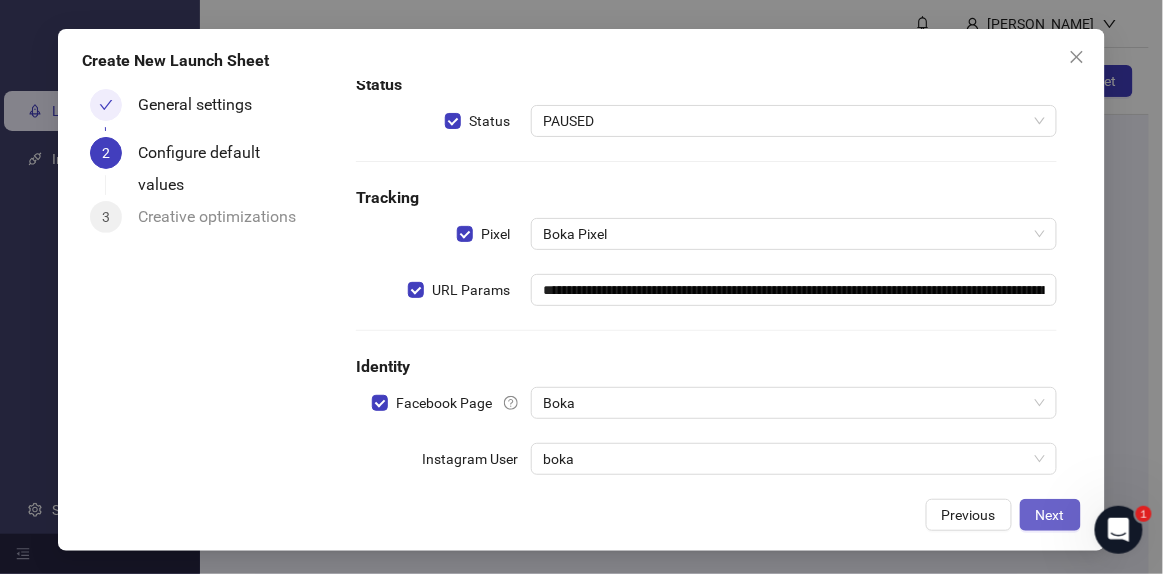 click on "Next" at bounding box center [1050, 515] 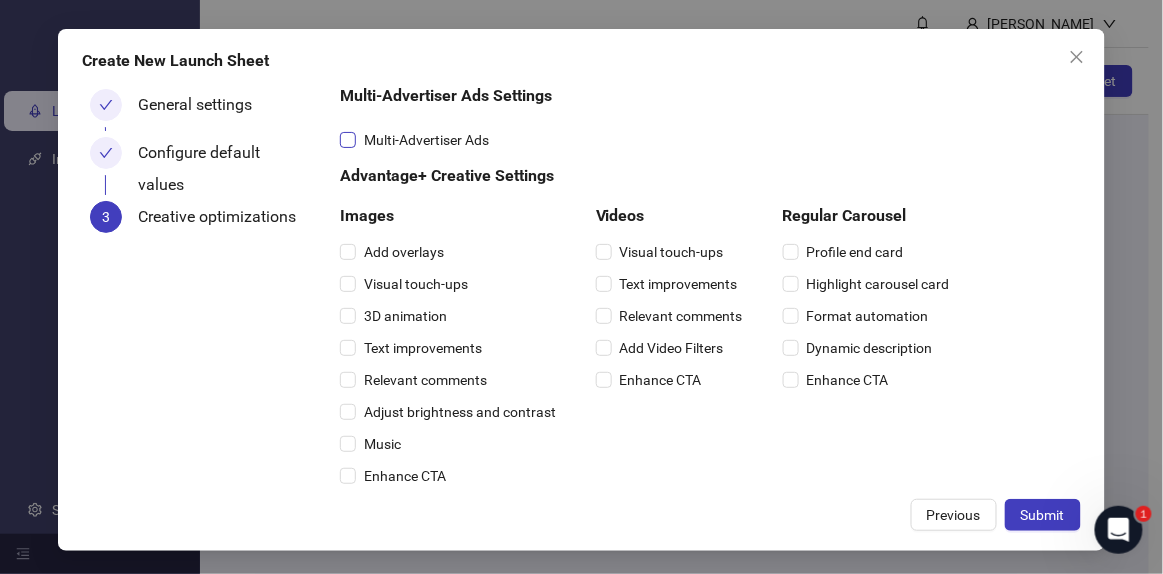 click on "Multi-Advertiser Ads" at bounding box center [426, 140] 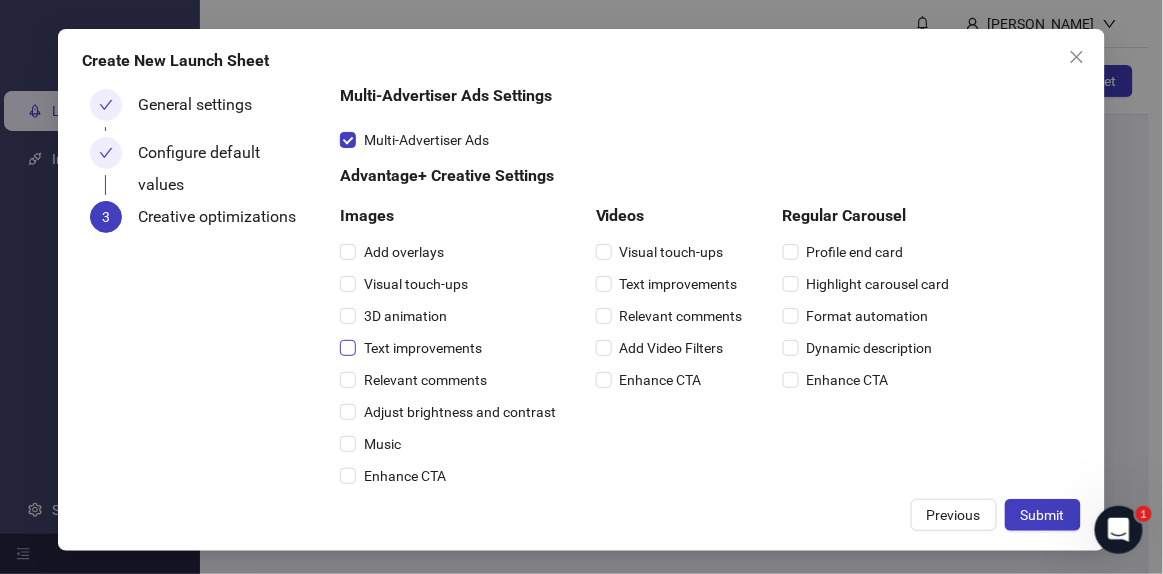 click on "Text improvements" at bounding box center [423, 348] 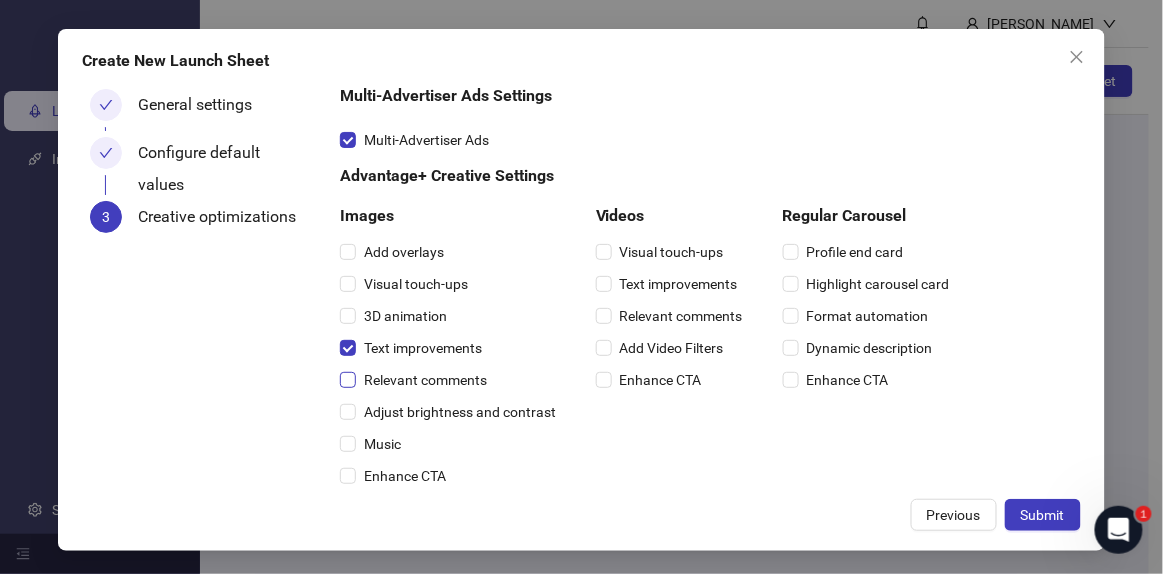 click on "Relevant comments" at bounding box center [425, 380] 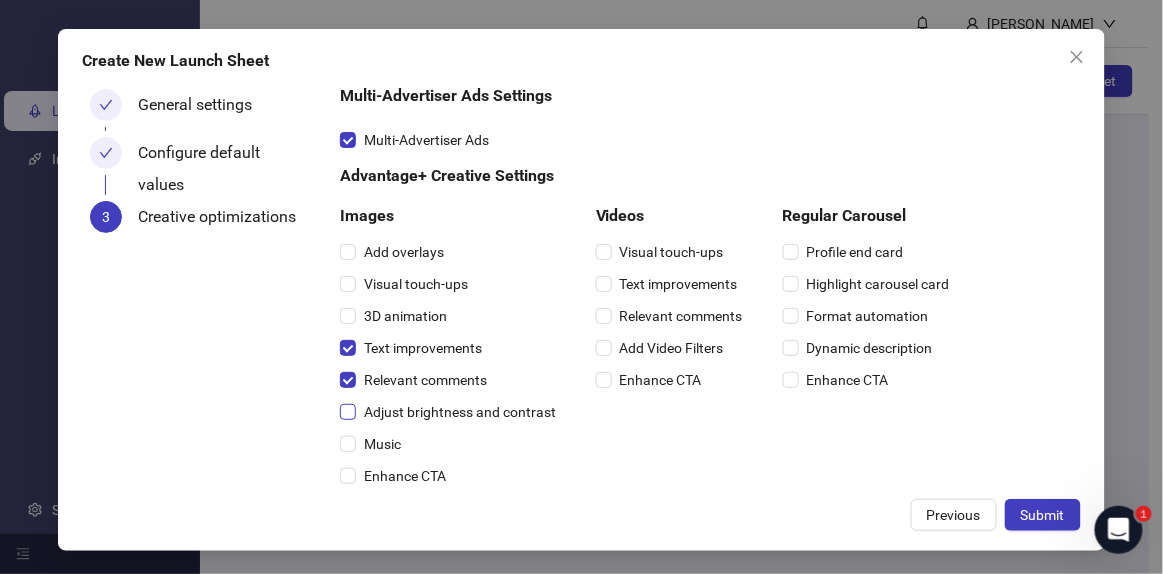 click on "Adjust brightness and contrast" at bounding box center [460, 412] 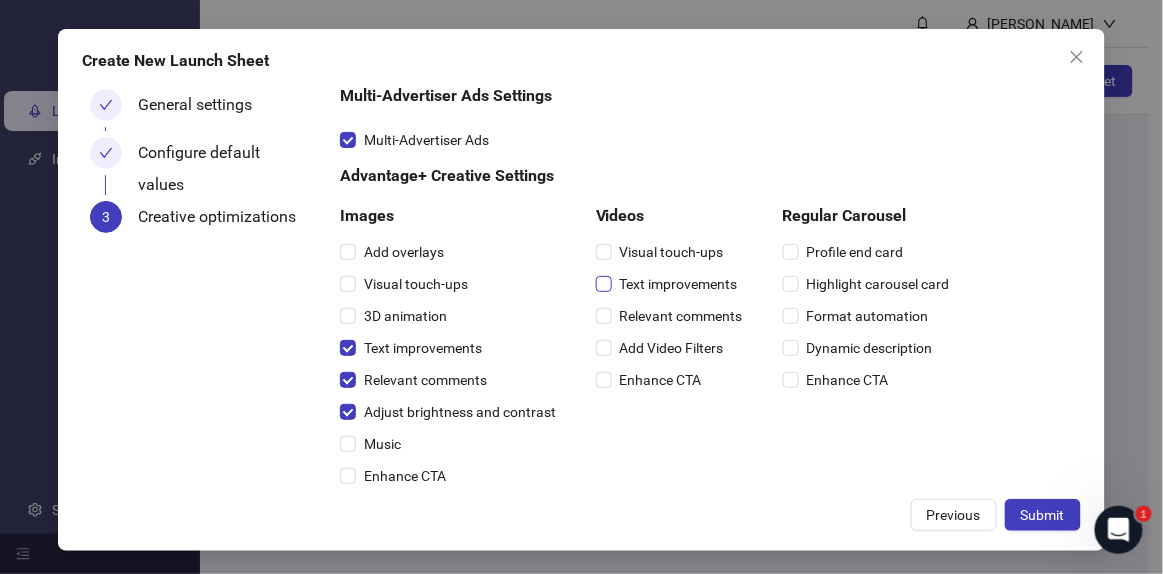 click on "Text improvements" at bounding box center (679, 284) 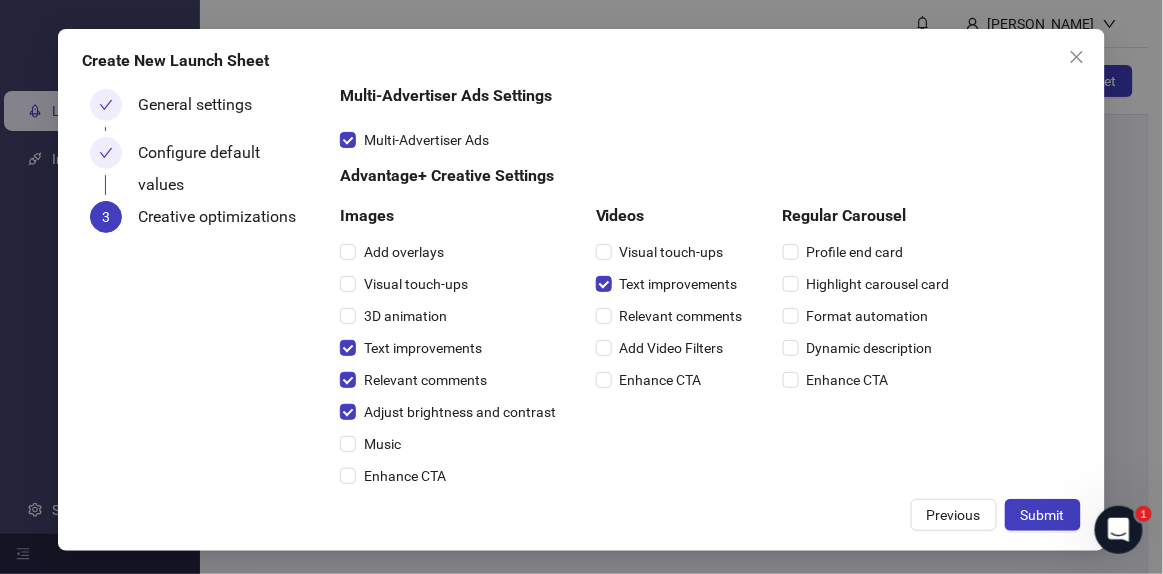 click on "Relevant comments" at bounding box center [673, 316] 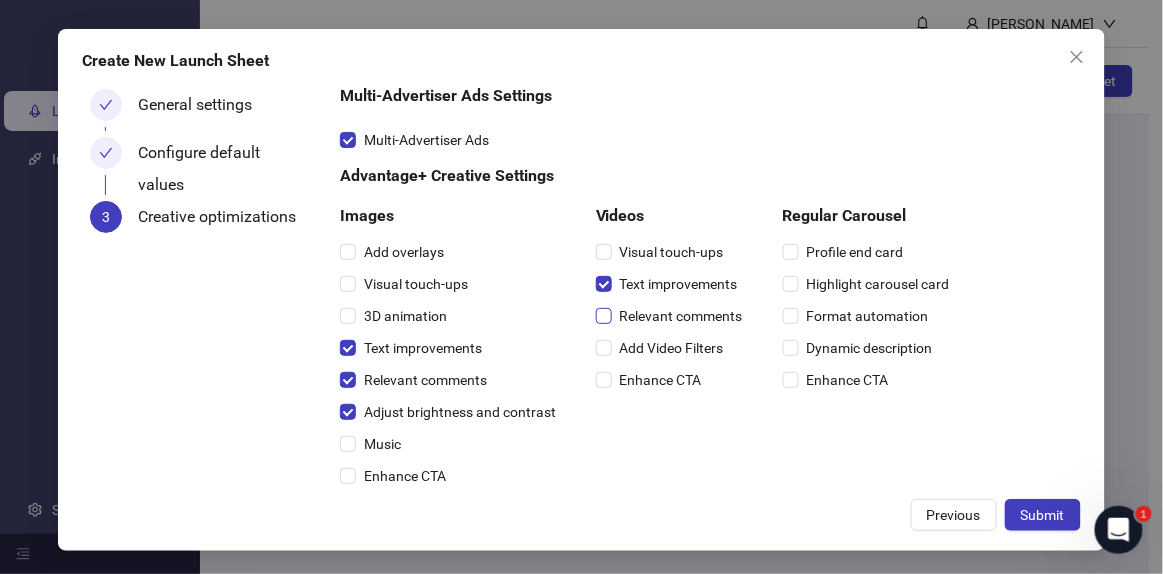 click on "Relevant comments" at bounding box center [681, 316] 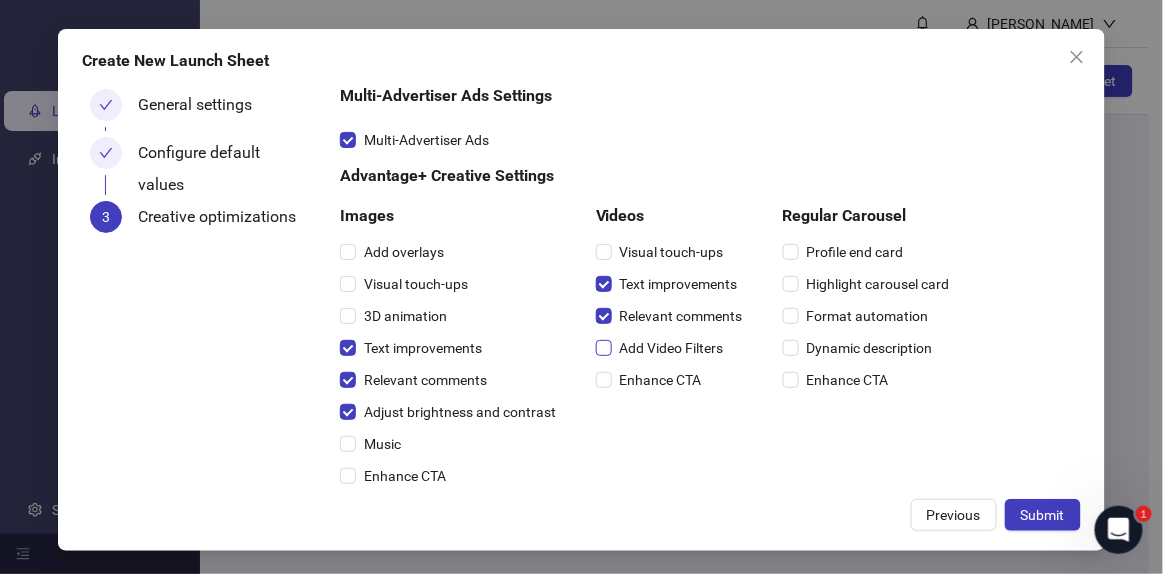 click on "Add Video Filters" at bounding box center (672, 348) 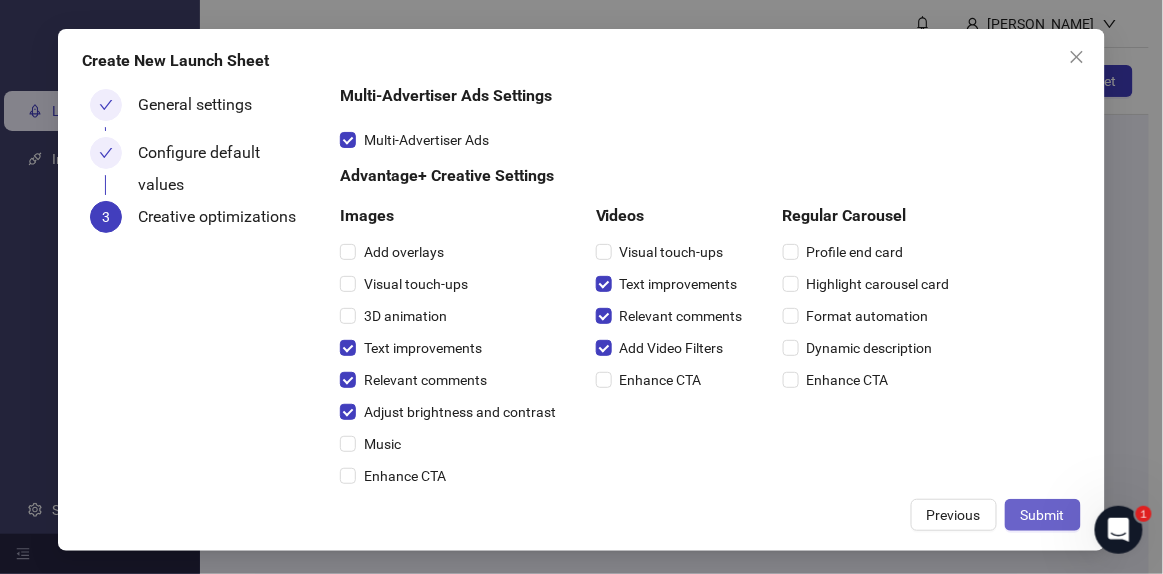 click on "Submit" at bounding box center [1043, 515] 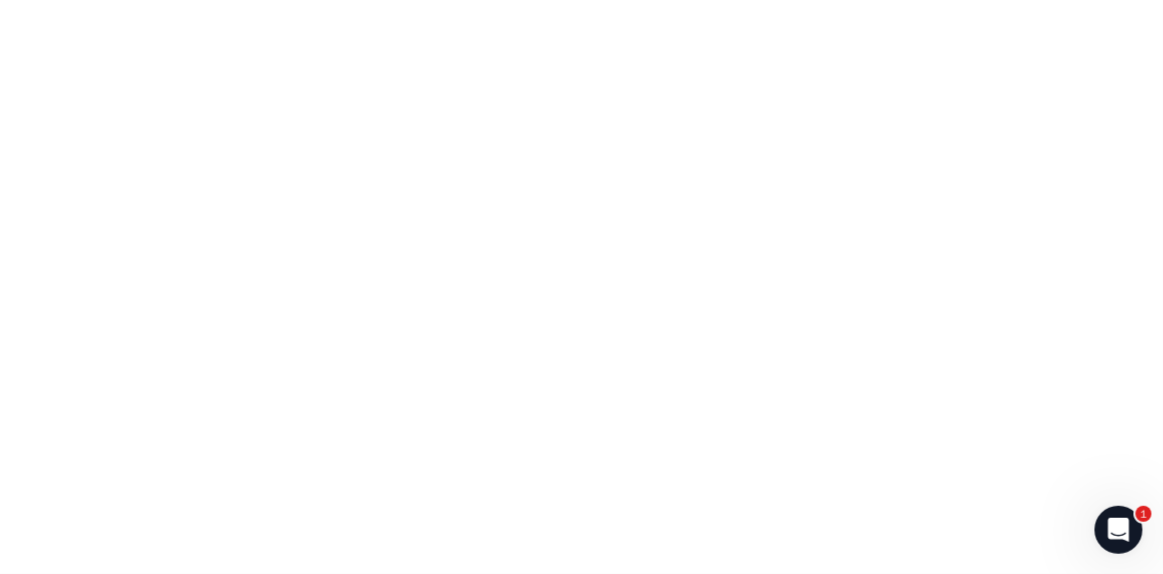 scroll, scrollTop: 0, scrollLeft: 0, axis: both 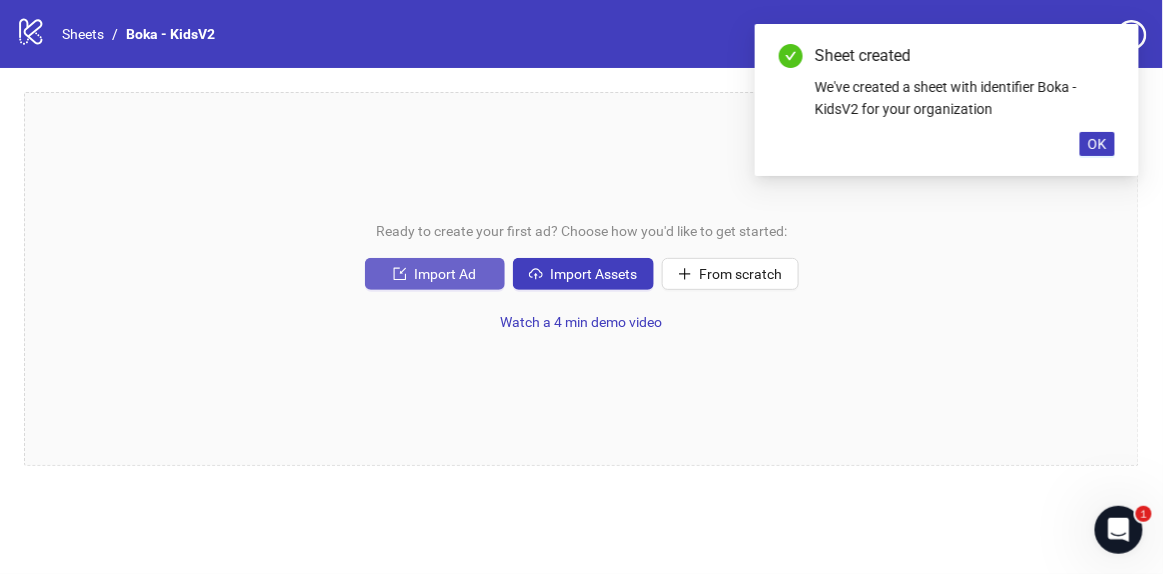 click on "Import Ad" at bounding box center [446, 274] 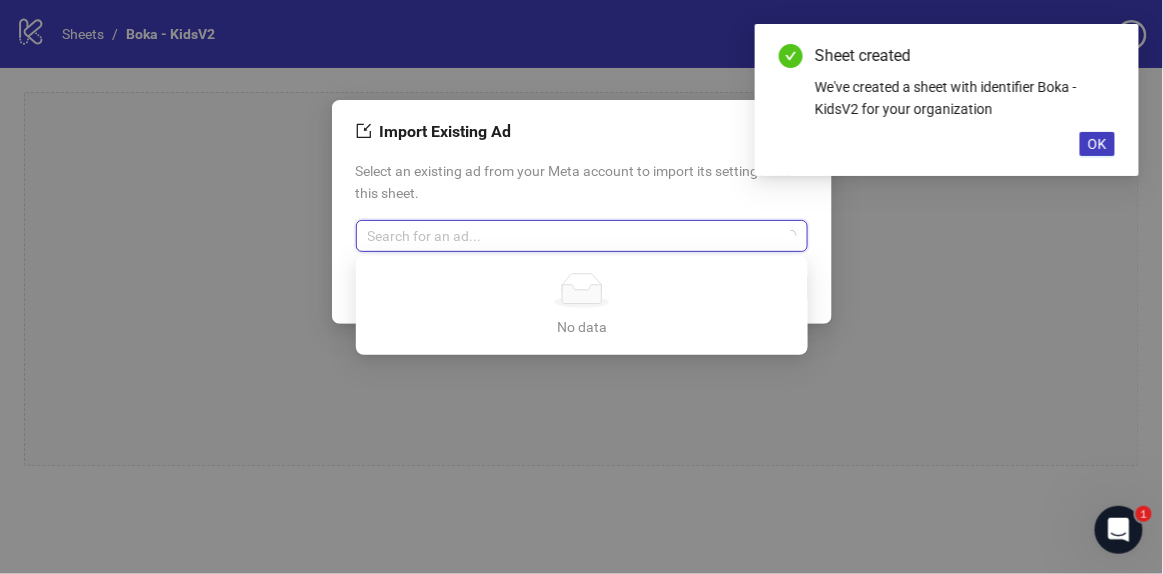 click at bounding box center (573, 236) 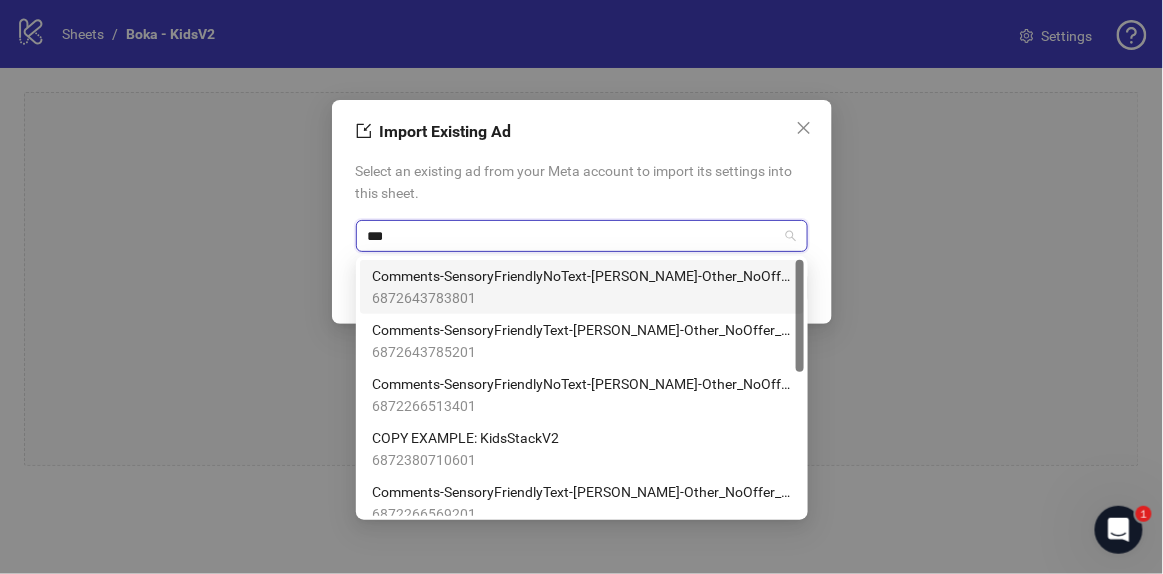 type on "****" 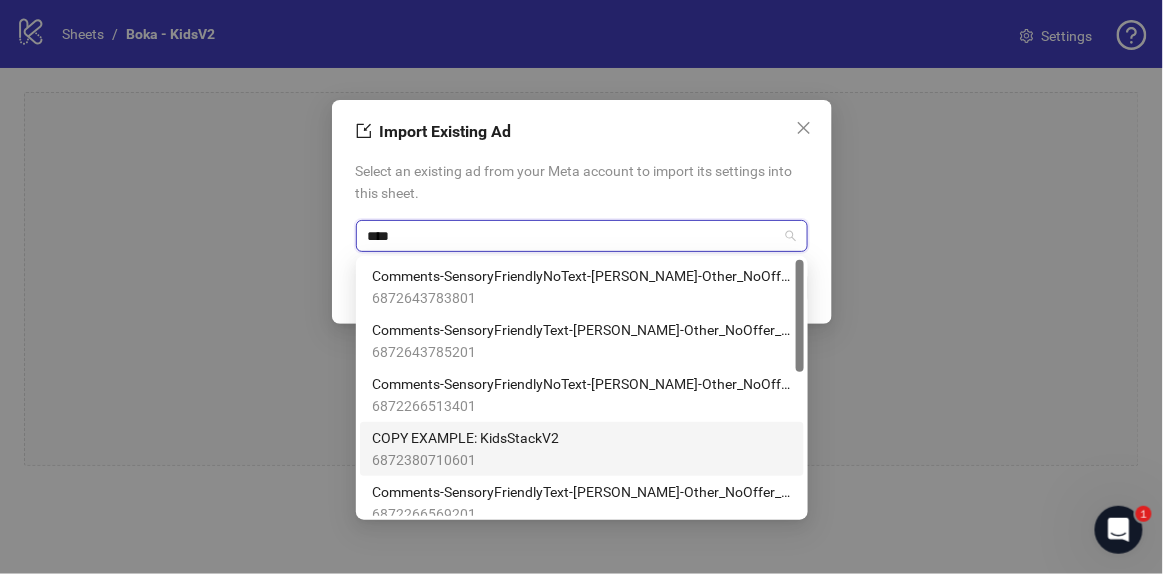 scroll, scrollTop: 13, scrollLeft: 0, axis: vertical 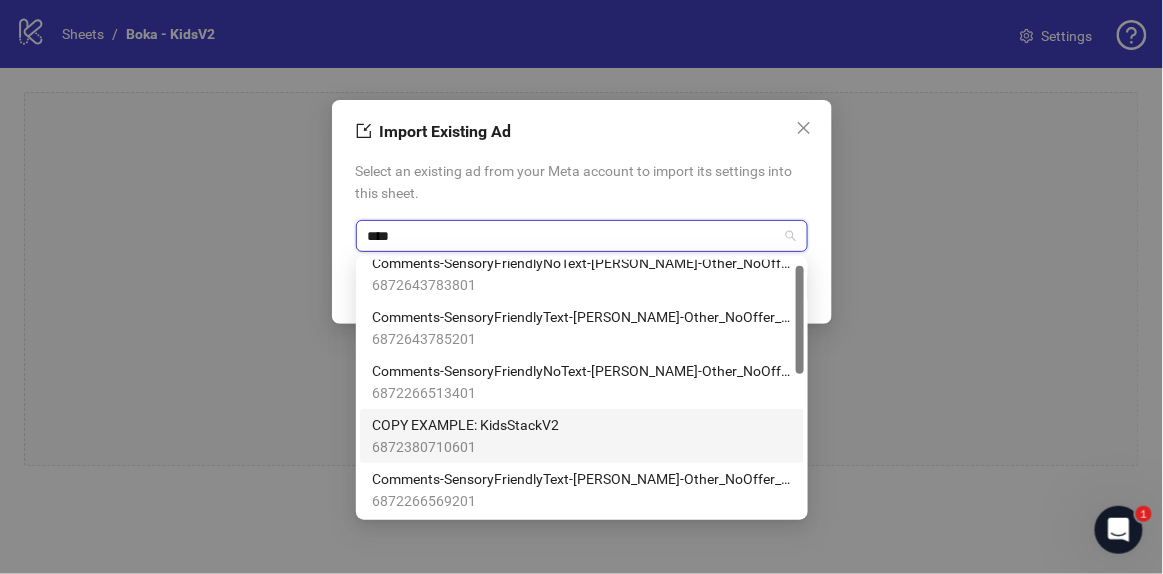 type 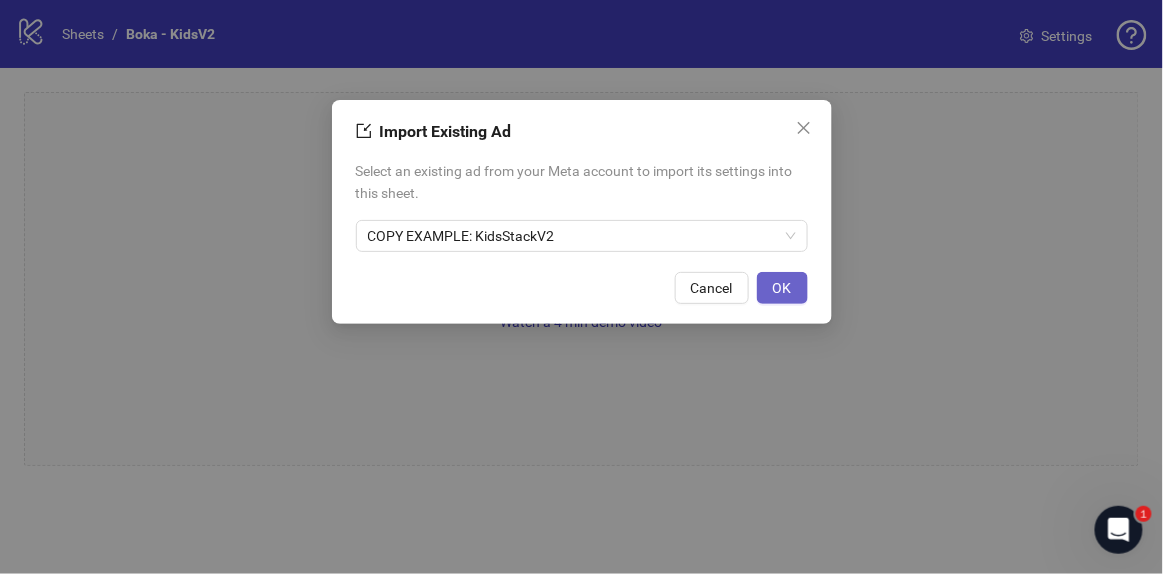 click on "OK" at bounding box center (782, 288) 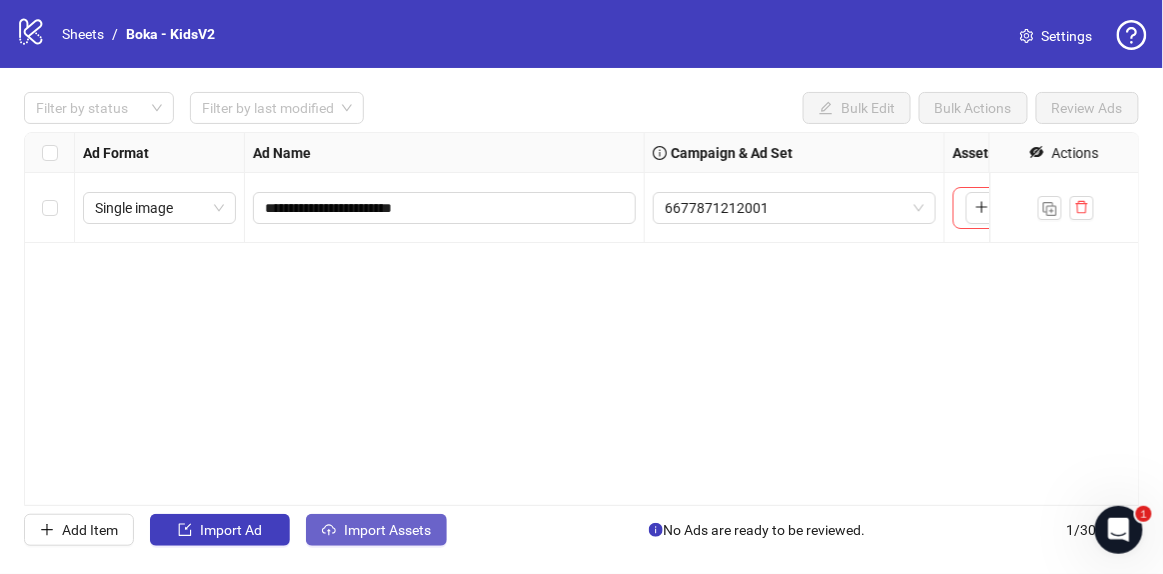 click on "Import Assets" at bounding box center (376, 530) 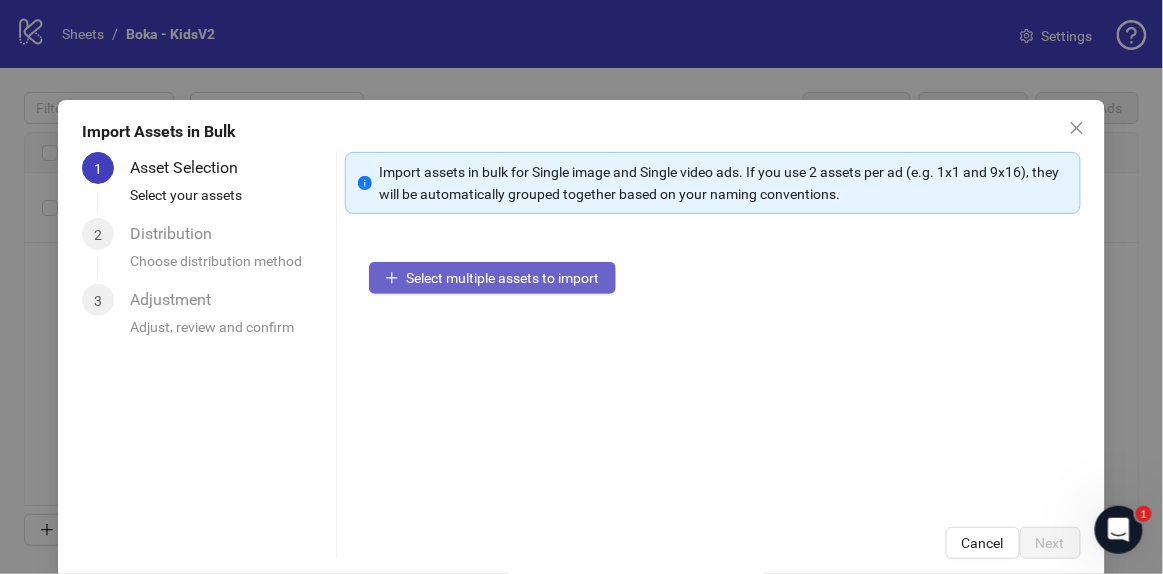 click on "Select multiple assets to import" at bounding box center (503, 278) 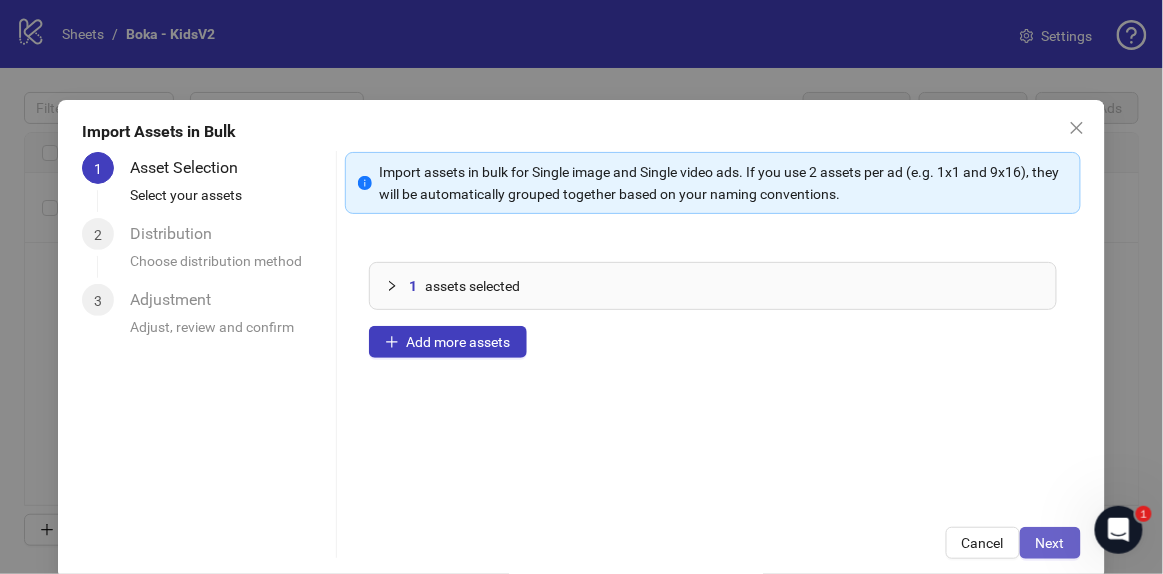click on "Next" at bounding box center (1050, 543) 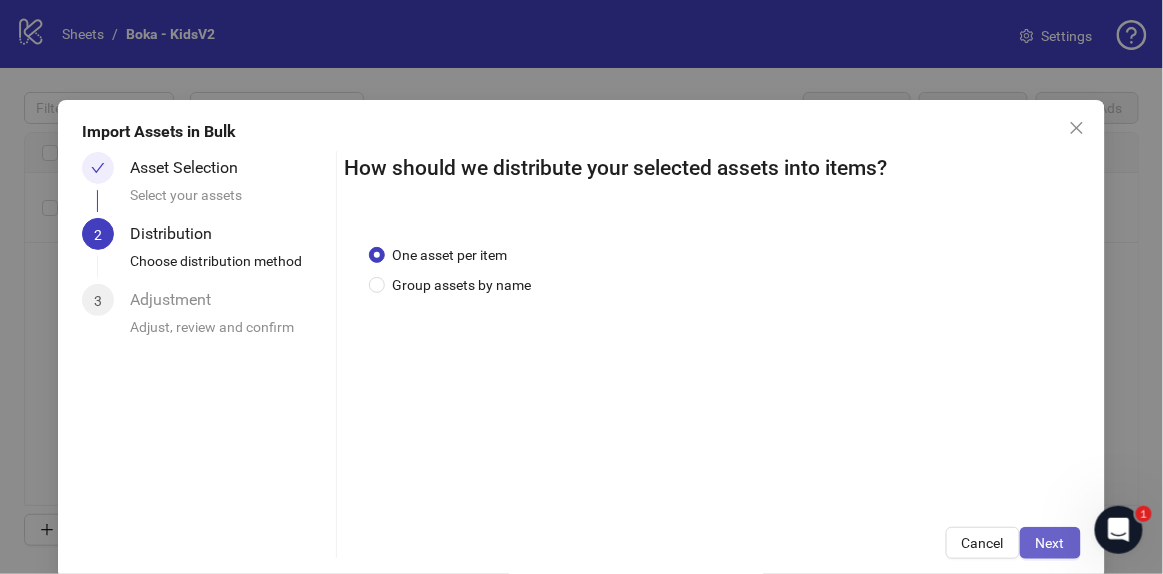 click on "Next" at bounding box center (1050, 543) 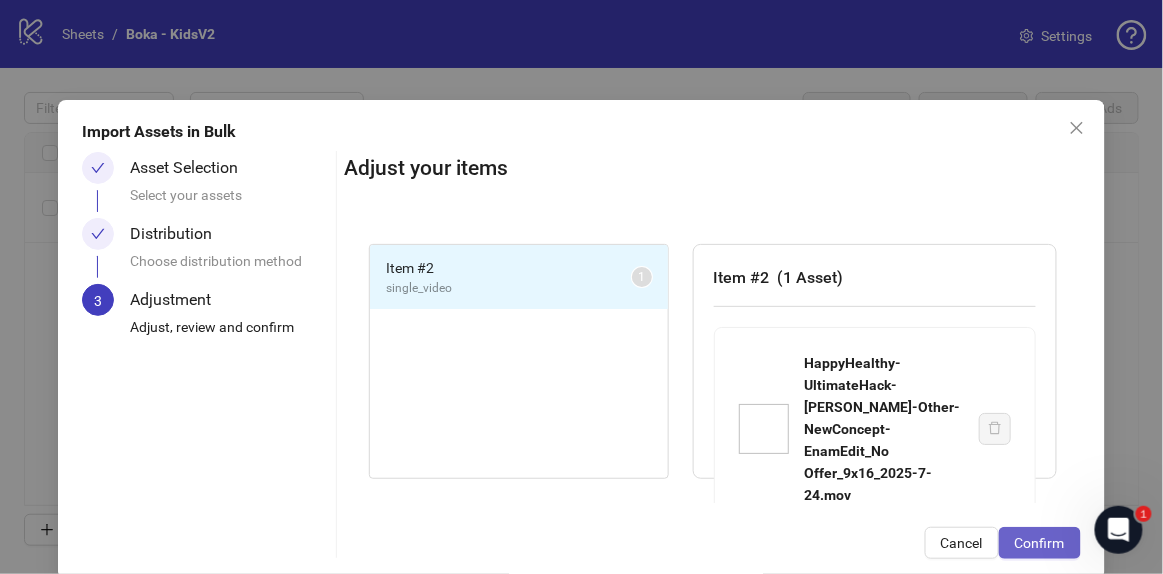 click on "Confirm" at bounding box center [1040, 543] 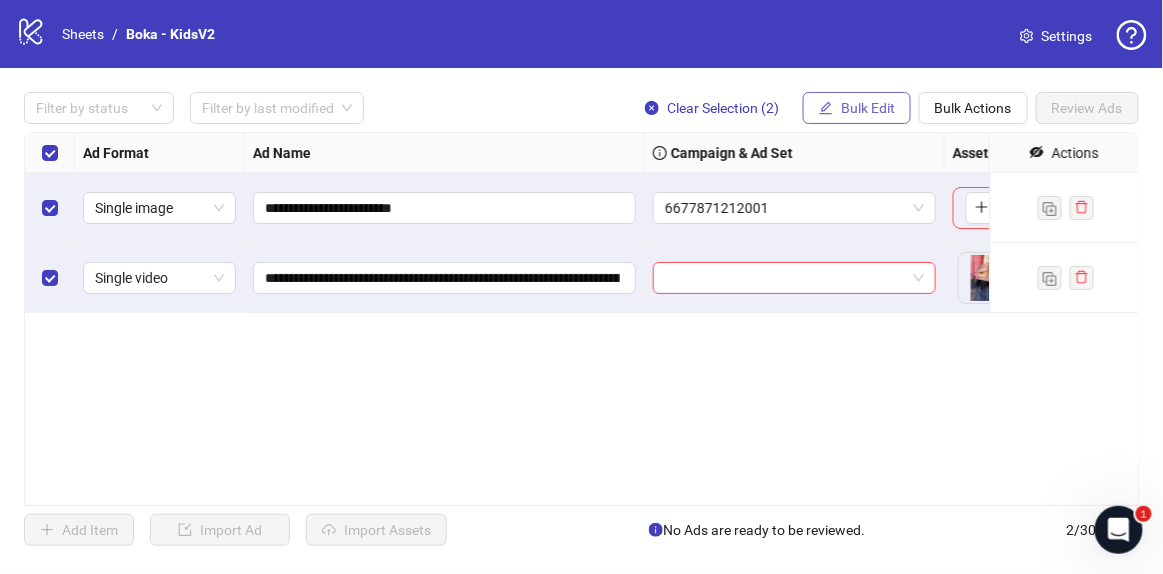 click on "Bulk Edit" at bounding box center [857, 108] 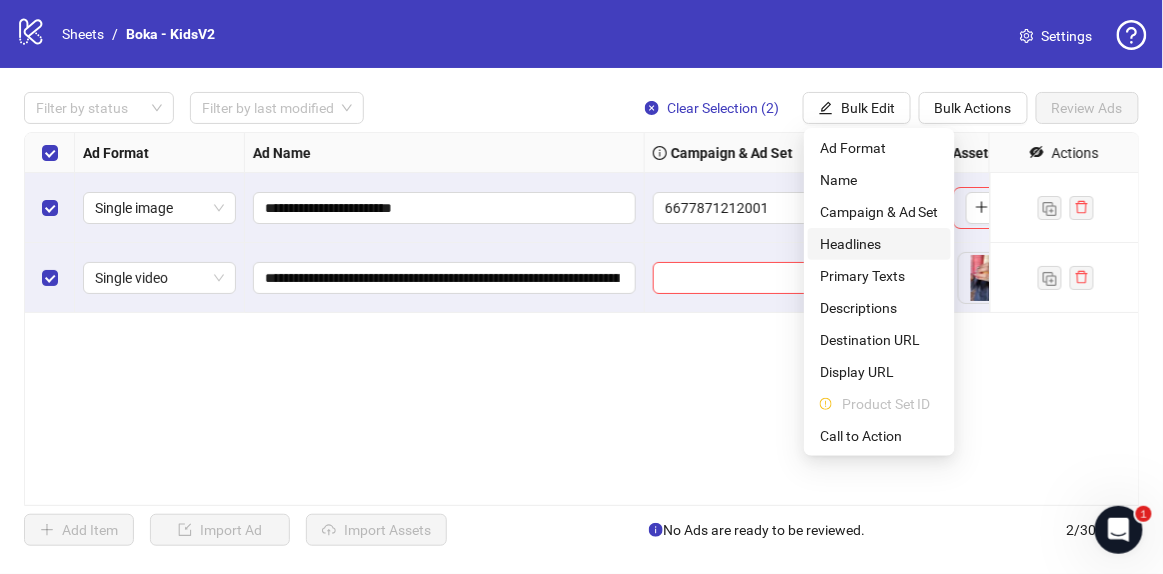 click on "Headlines" at bounding box center (879, 244) 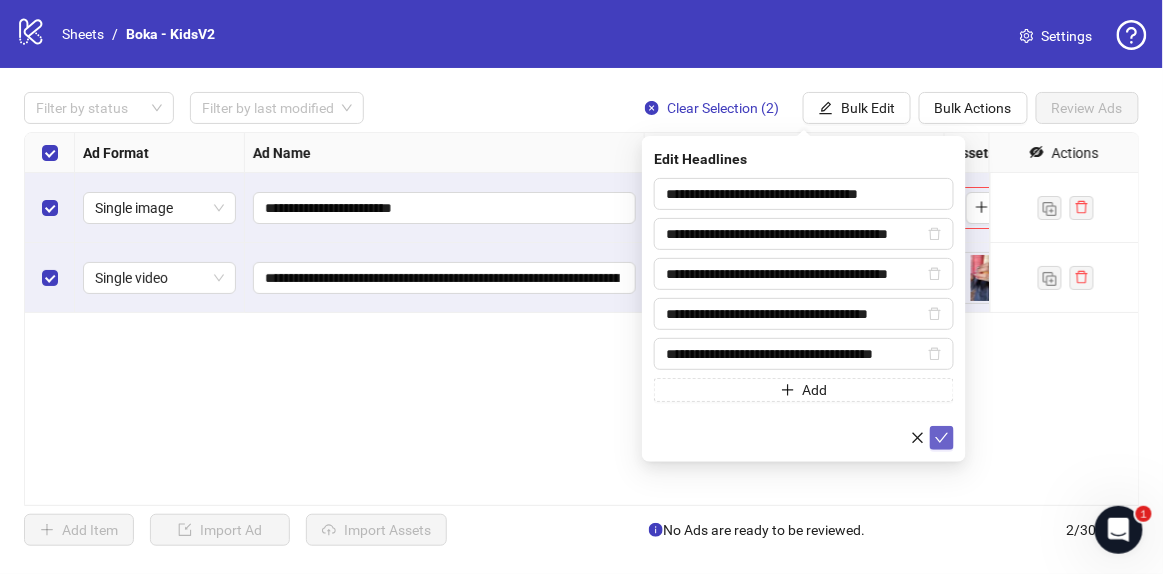 click 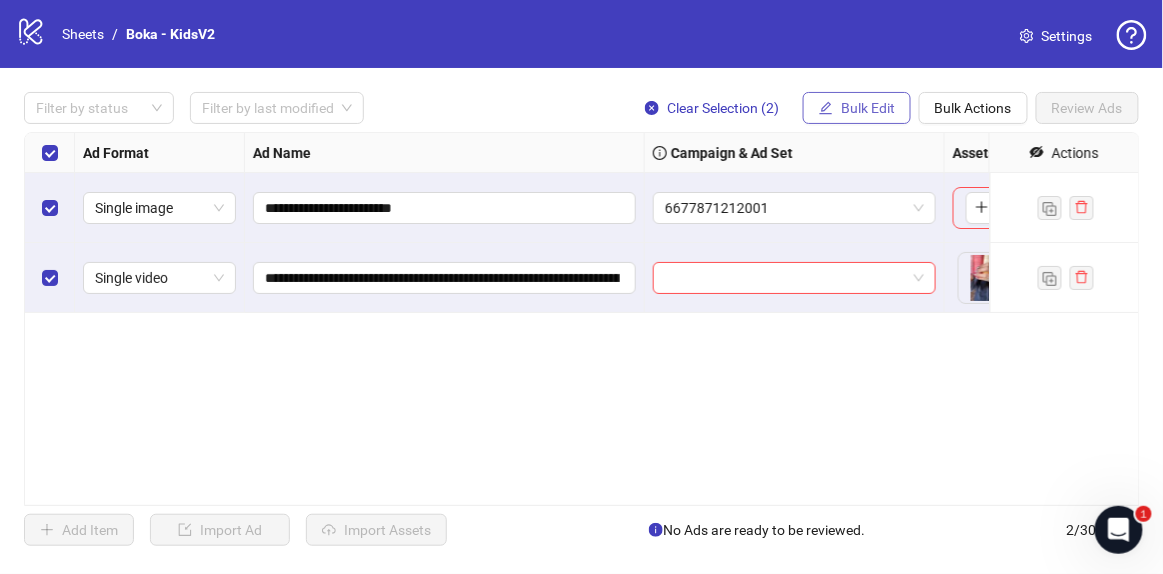 click on "Bulk Edit" at bounding box center [857, 108] 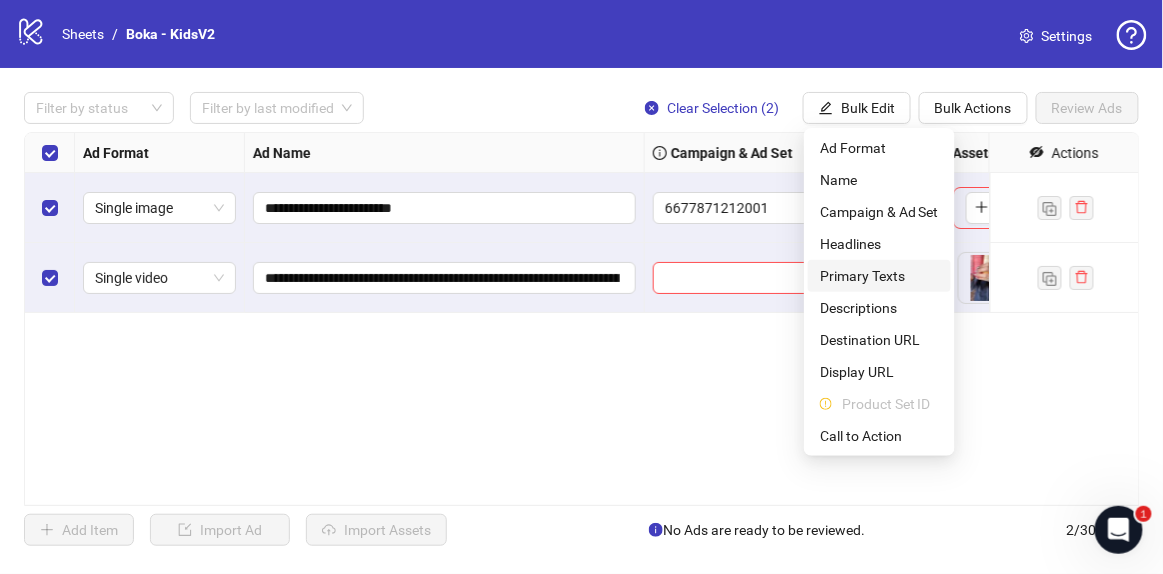 click on "Primary Texts" at bounding box center (879, 276) 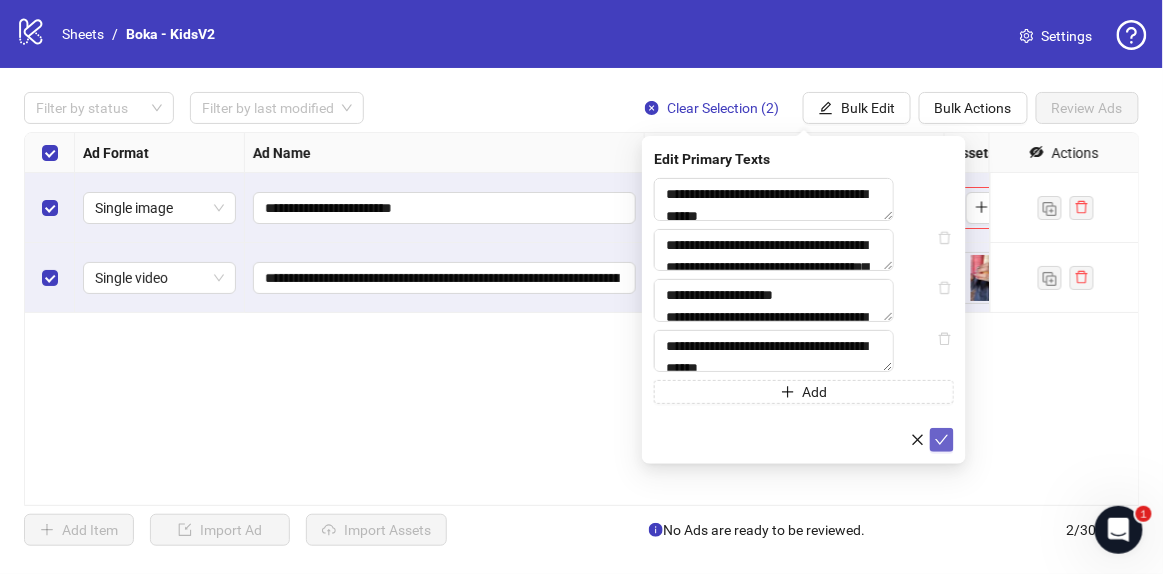 click at bounding box center (942, 440) 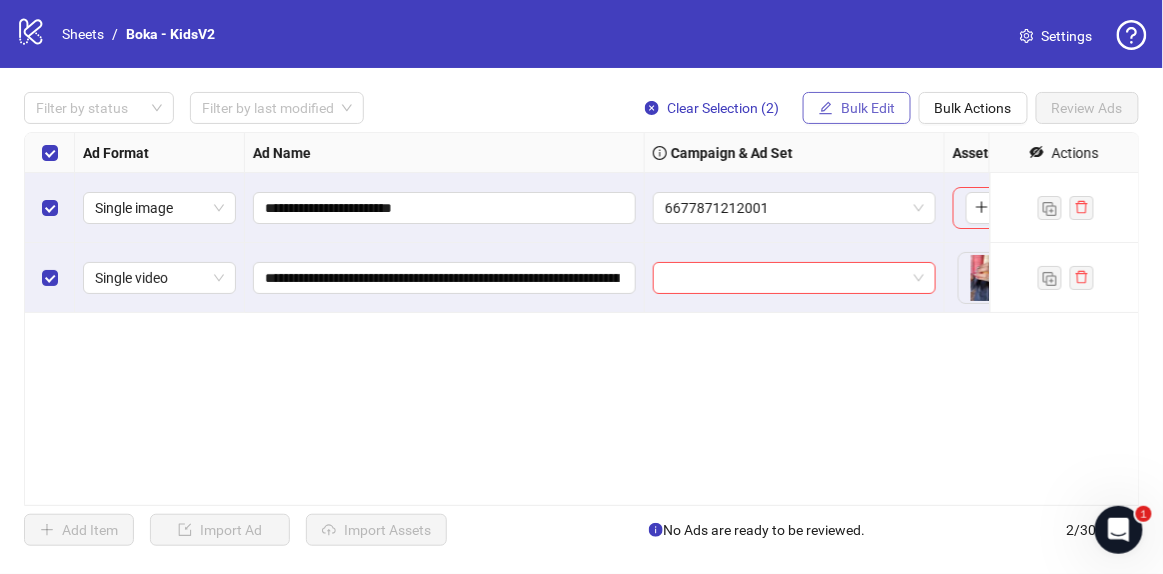 click on "Bulk Edit" at bounding box center [868, 108] 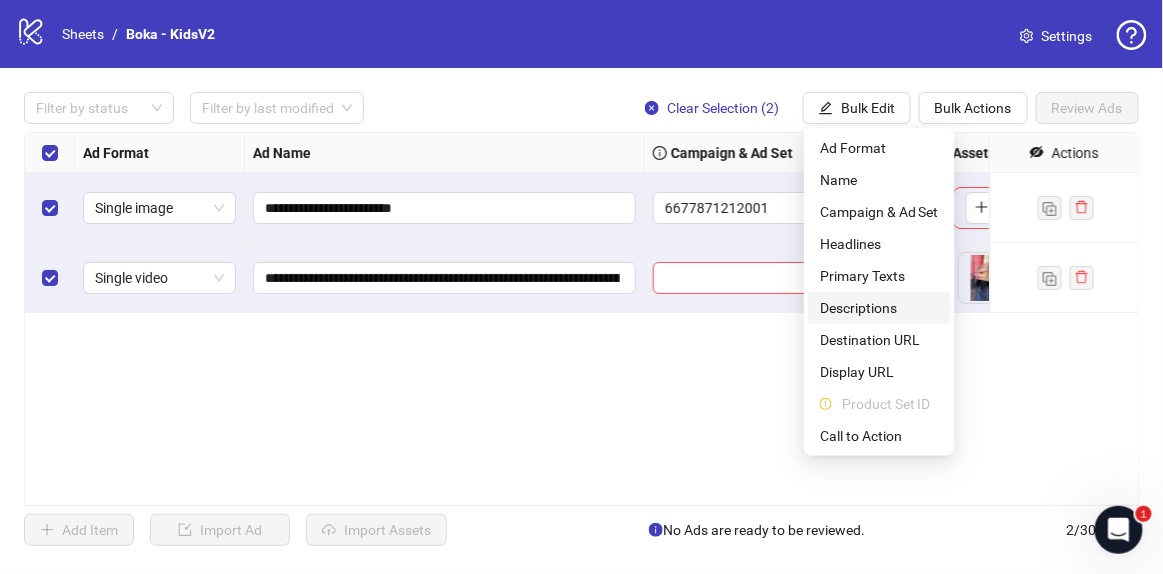 click on "Descriptions" at bounding box center [879, 308] 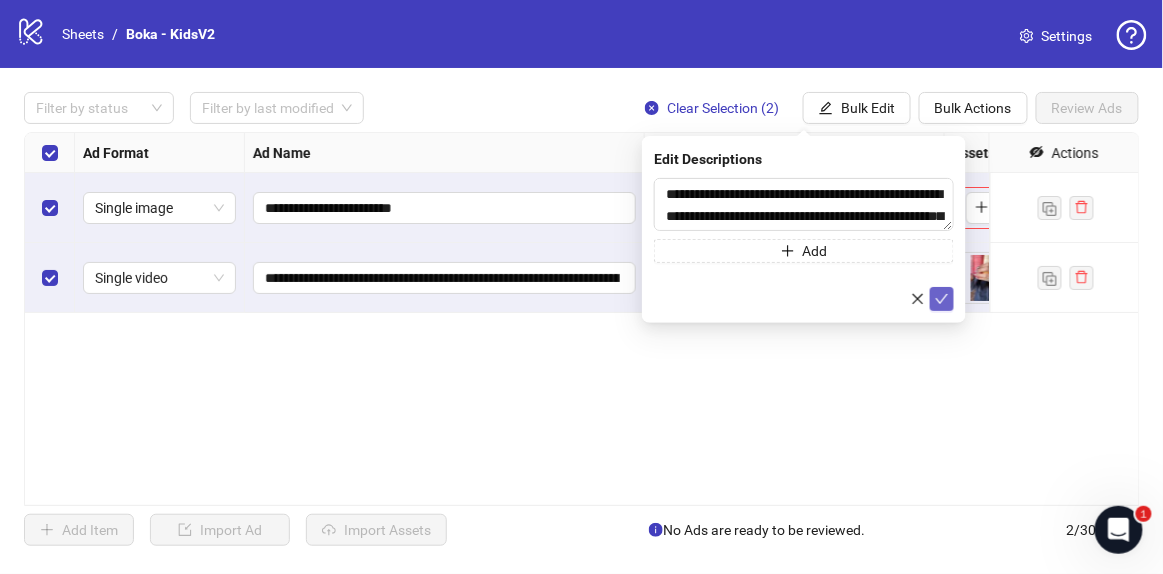 click 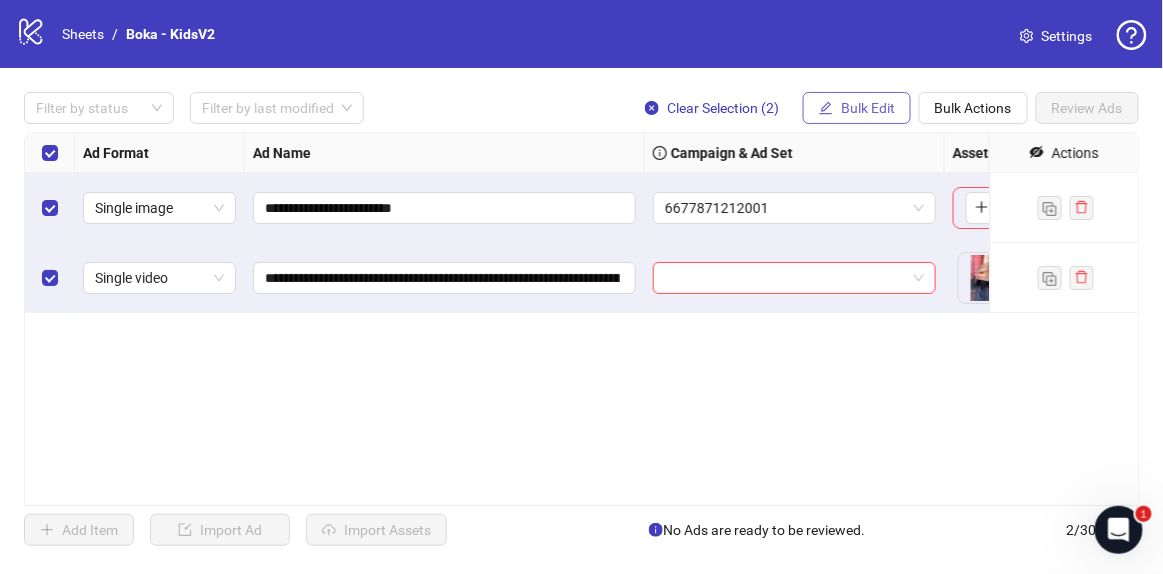 click on "Bulk Edit" at bounding box center [868, 108] 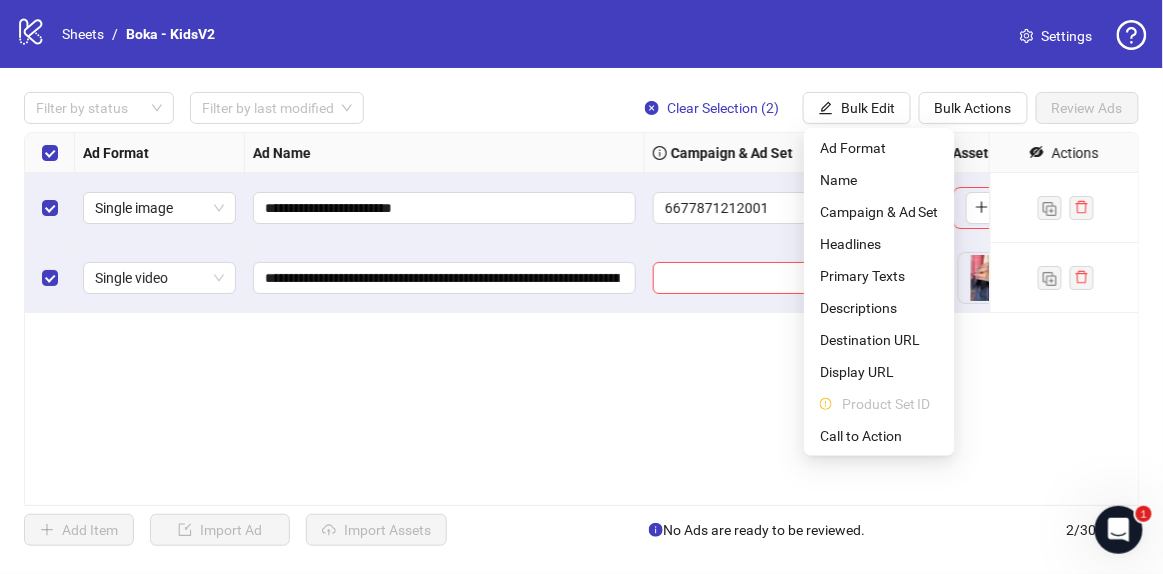 click 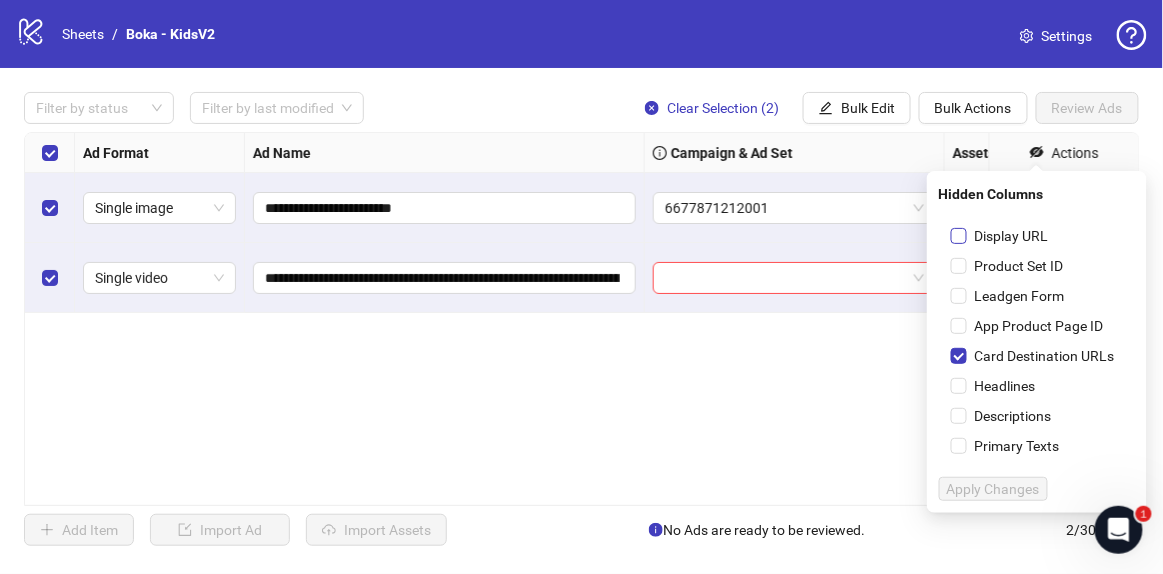 click on "Display URL" at bounding box center [1012, 236] 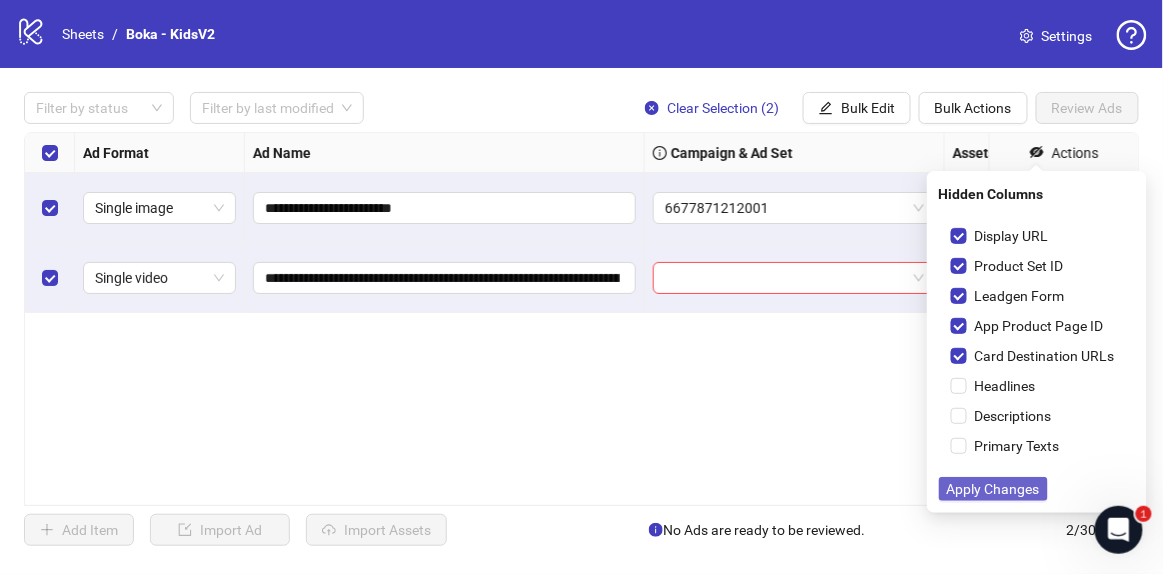 click on "Apply Changes" at bounding box center [993, 489] 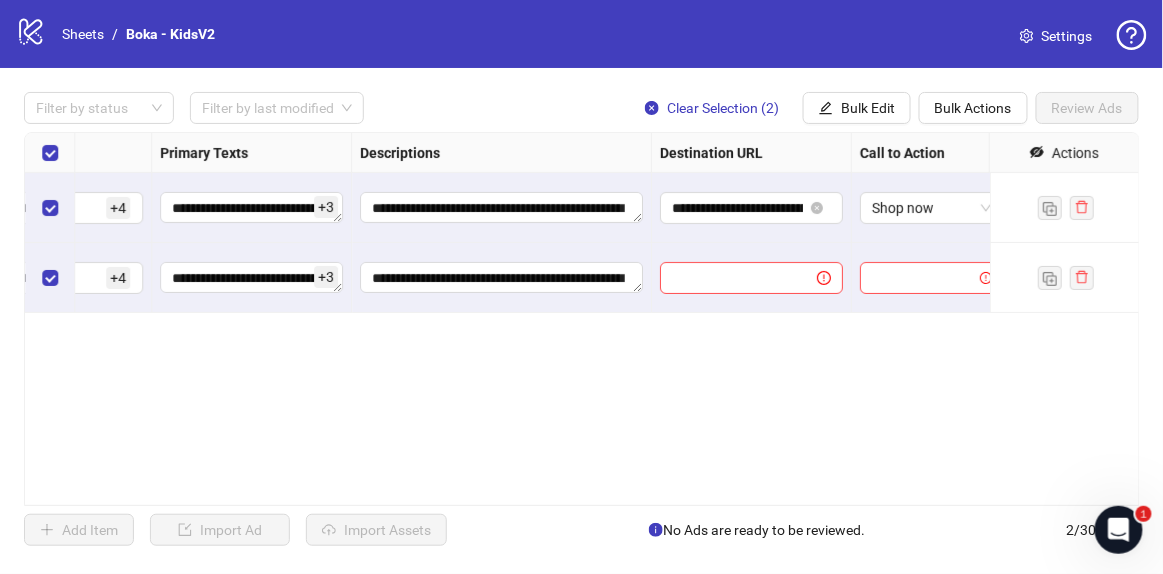 scroll, scrollTop: 0, scrollLeft: 1339, axis: horizontal 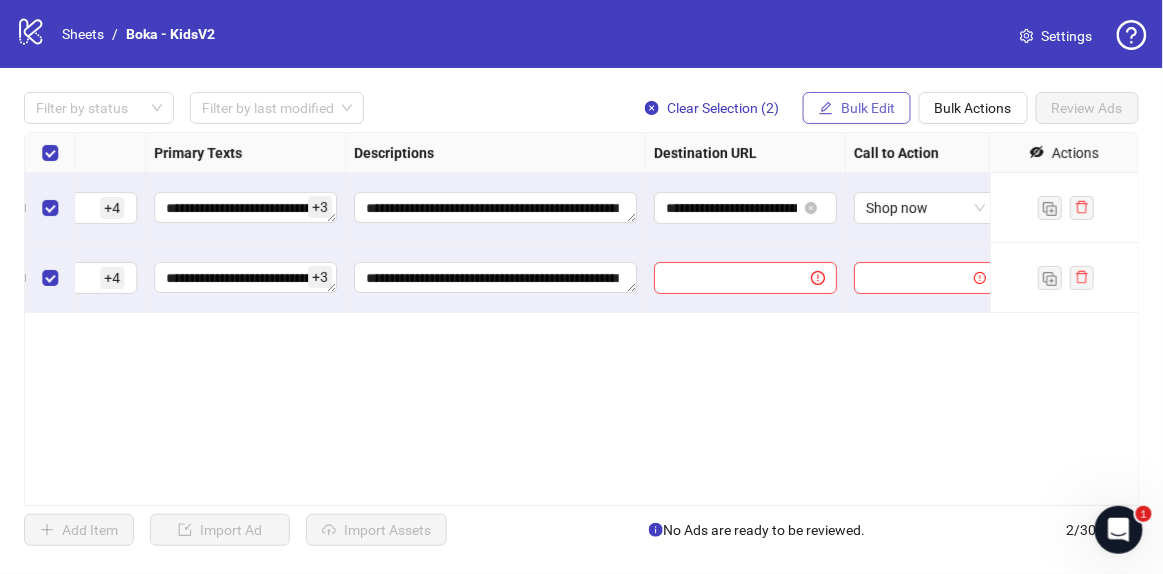click on "Bulk Edit" at bounding box center (868, 108) 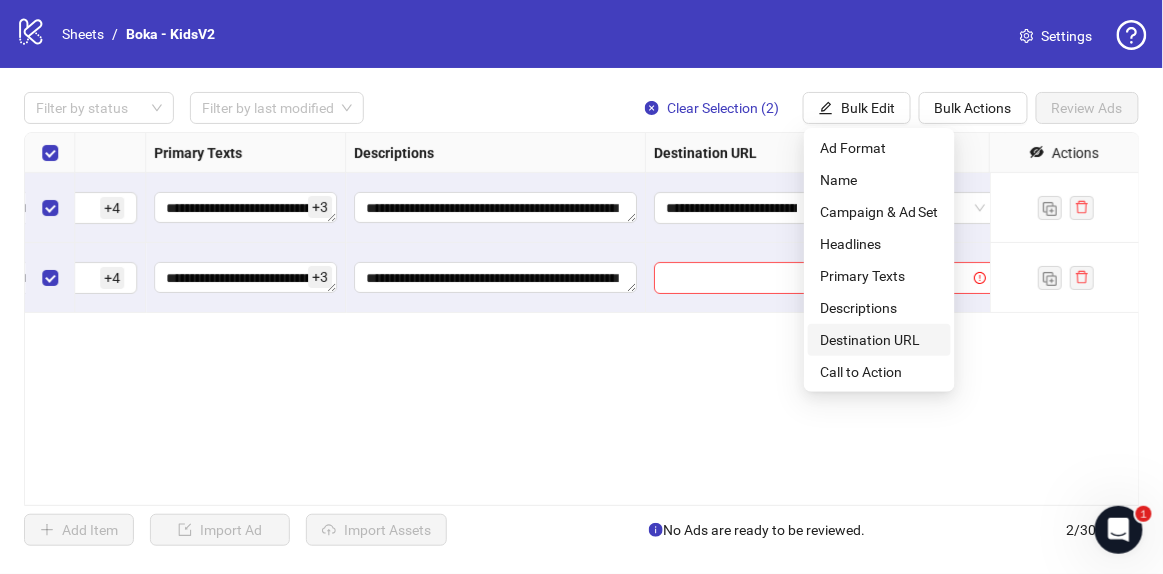 click on "Destination URL" at bounding box center [879, 340] 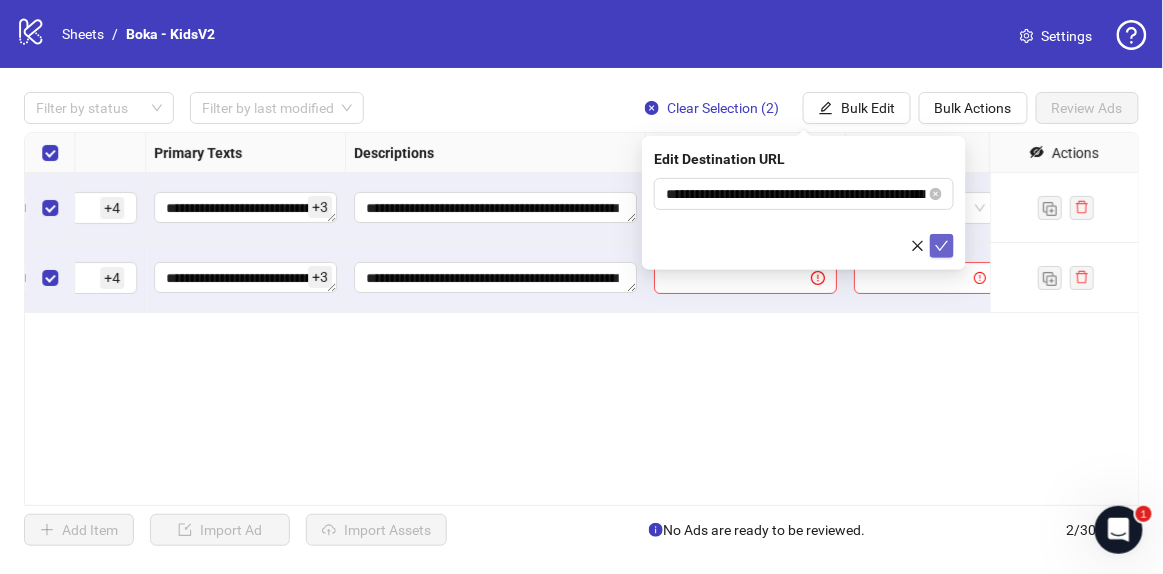 click 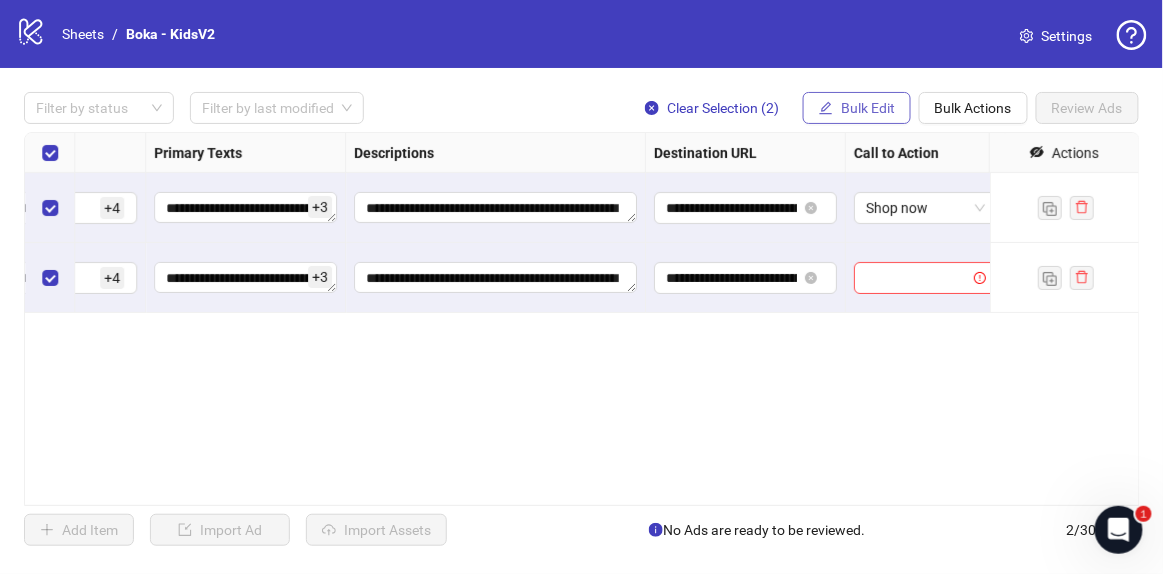 click on "Bulk Edit" at bounding box center (868, 108) 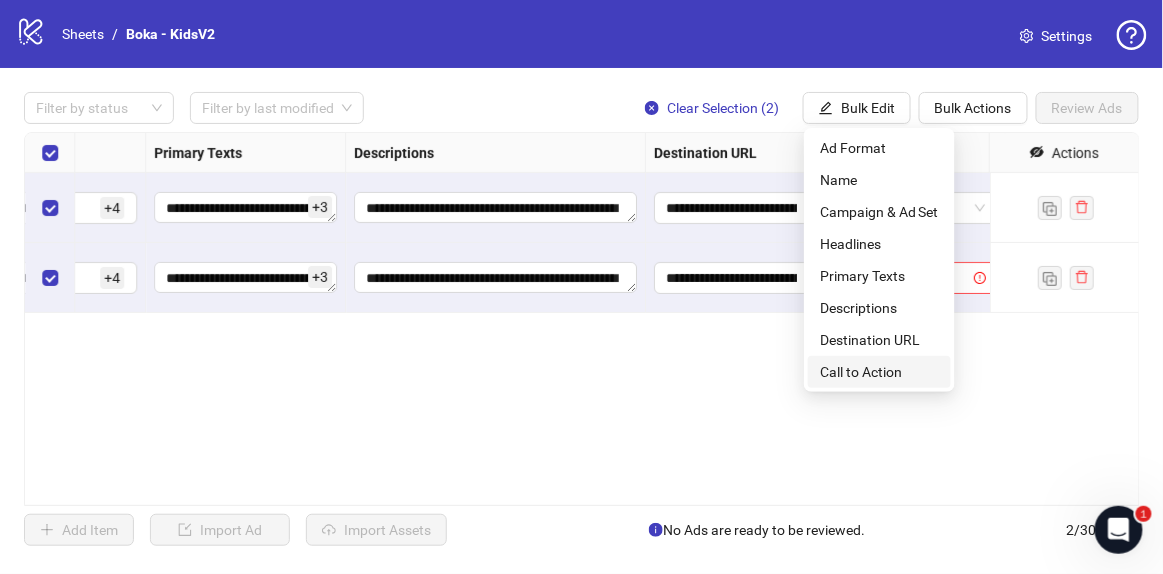 click on "Call to Action" at bounding box center (879, 372) 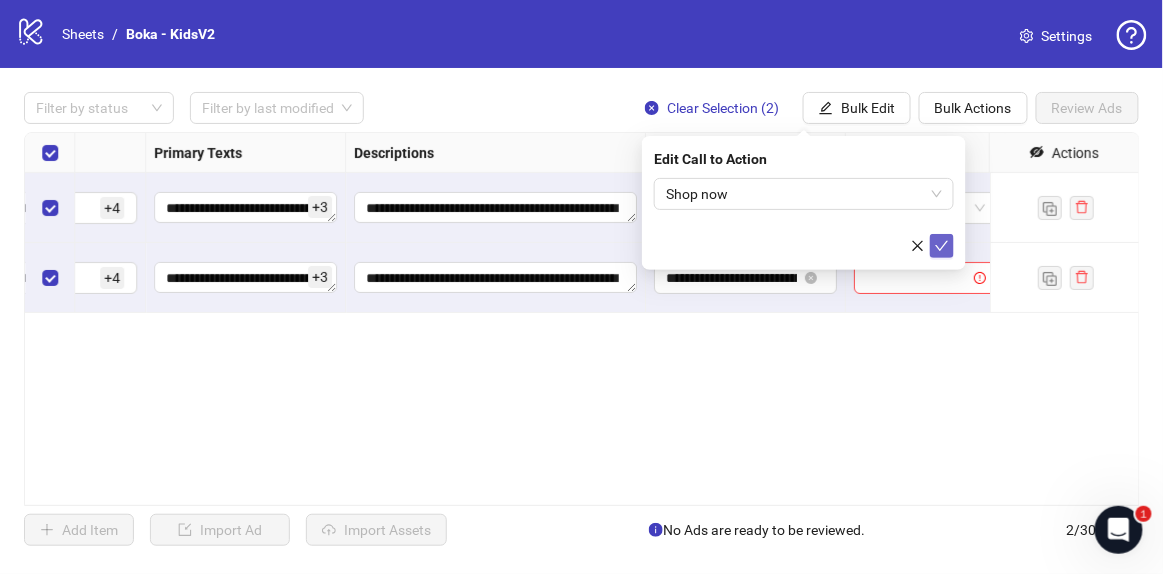 click 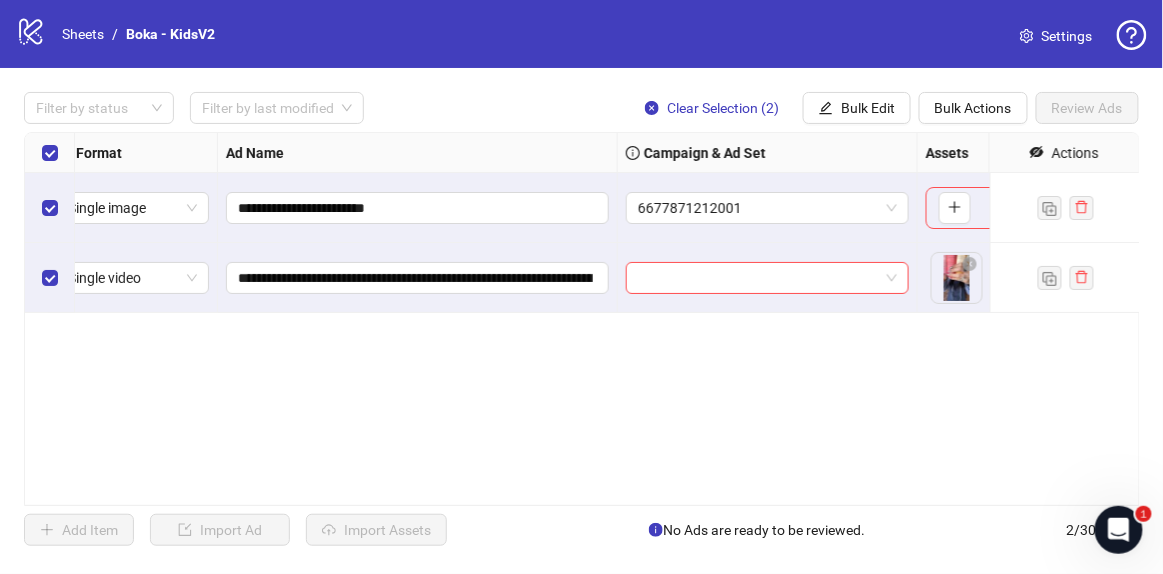 scroll, scrollTop: 0, scrollLeft: 0, axis: both 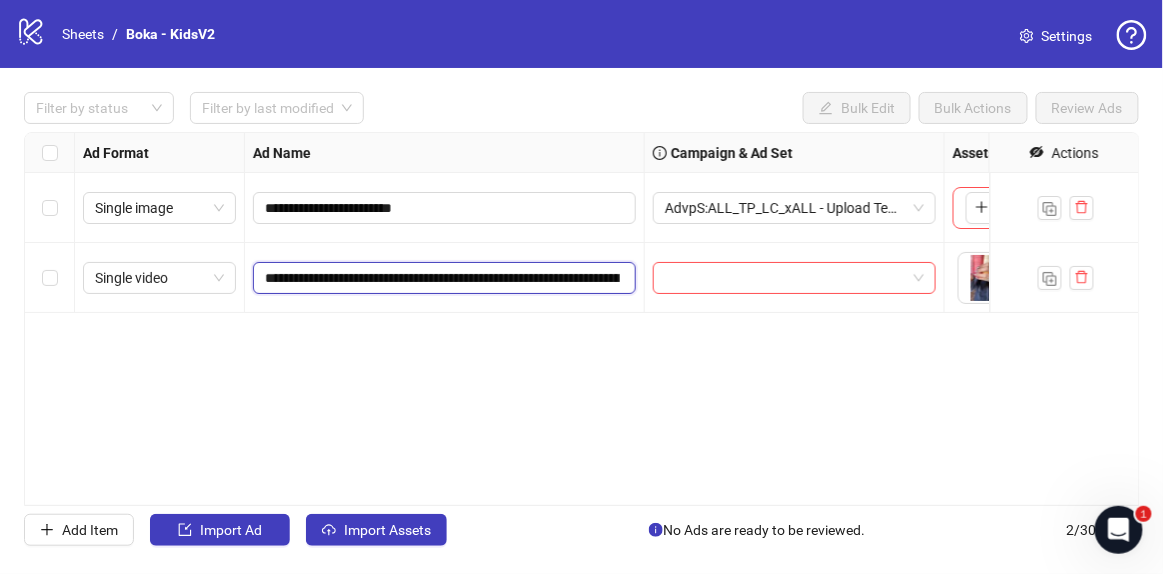 click on "**********" at bounding box center (442, 278) 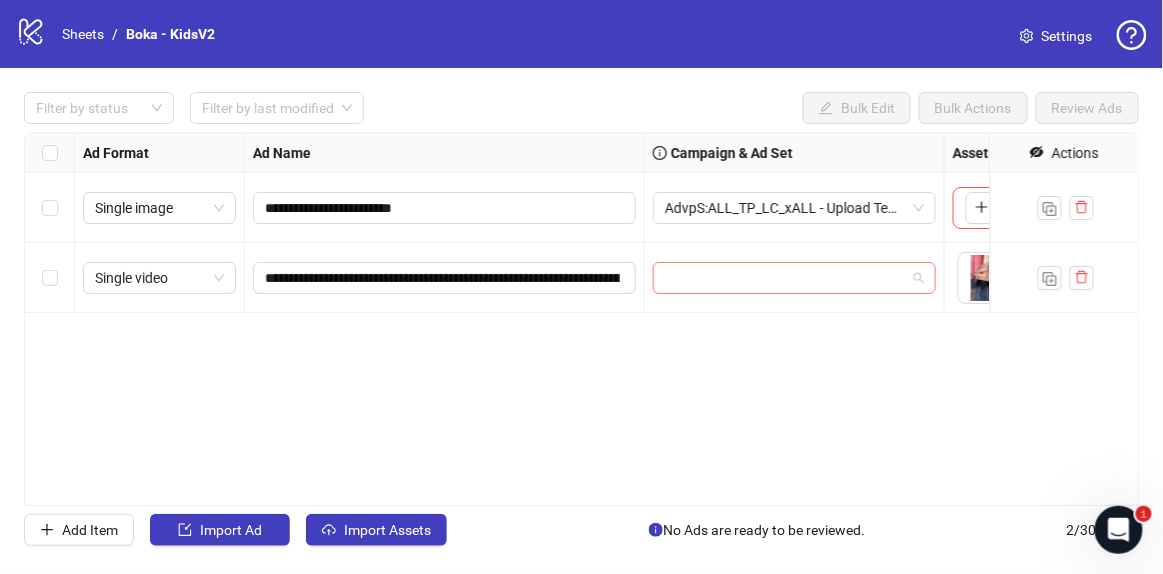 click at bounding box center (785, 278) 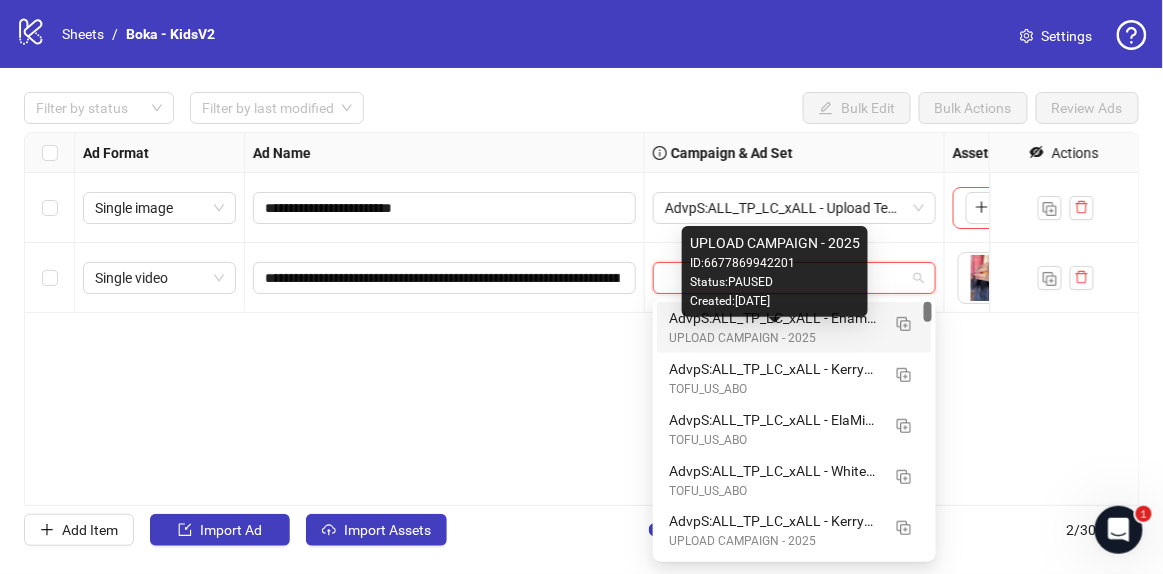 click on "UPLOAD CAMPAIGN - 2025" at bounding box center [774, 338] 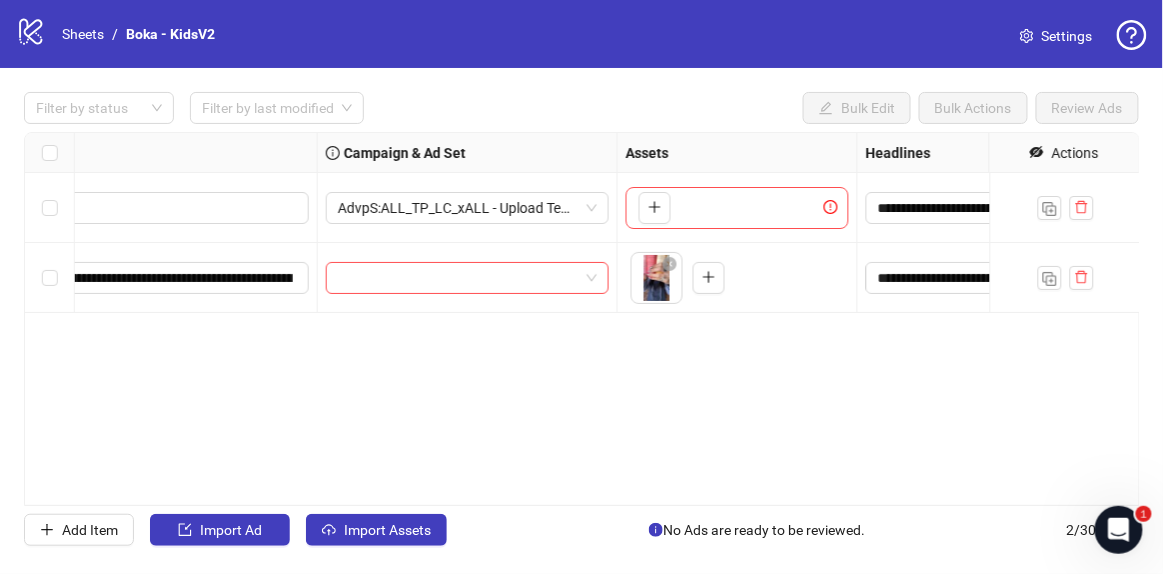 scroll, scrollTop: 0, scrollLeft: 0, axis: both 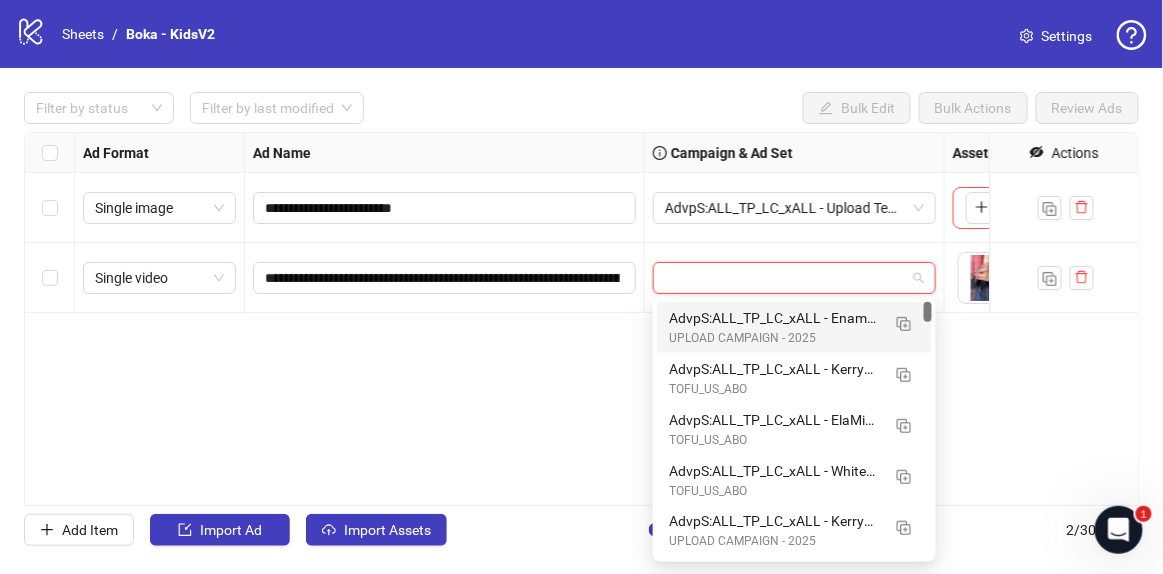 click at bounding box center (785, 278) 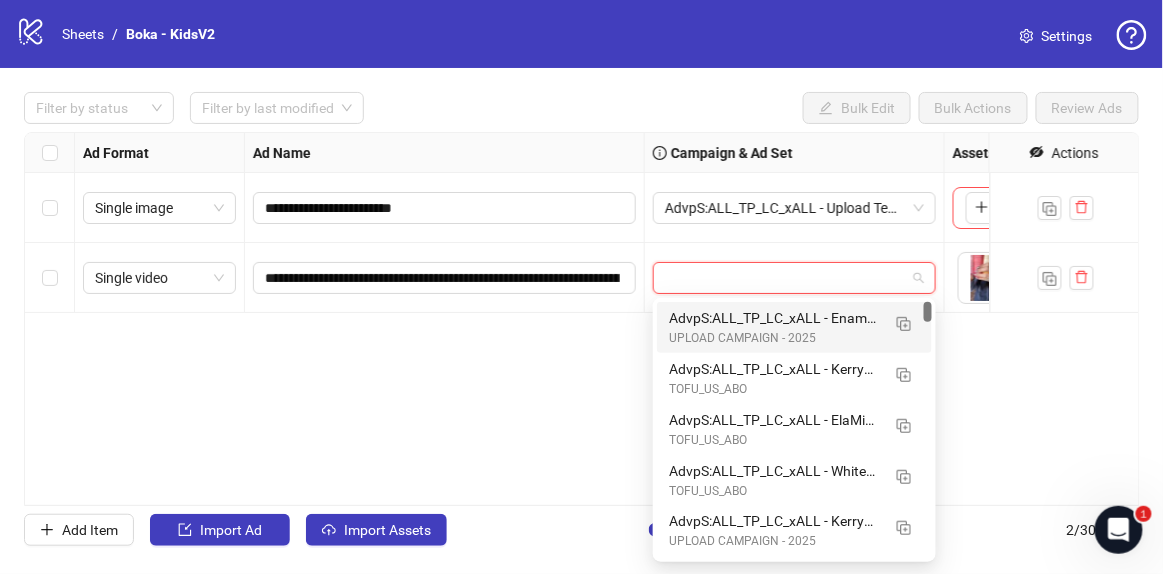 click on "UPLOAD CAMPAIGN - 2025" at bounding box center [774, 338] 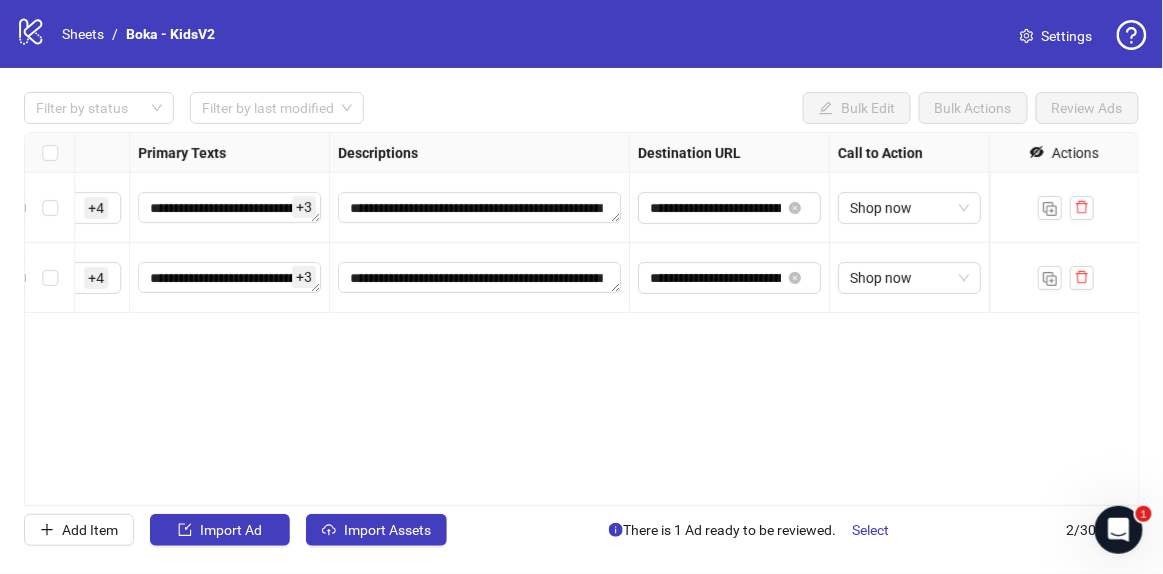 scroll, scrollTop: 0, scrollLeft: 0, axis: both 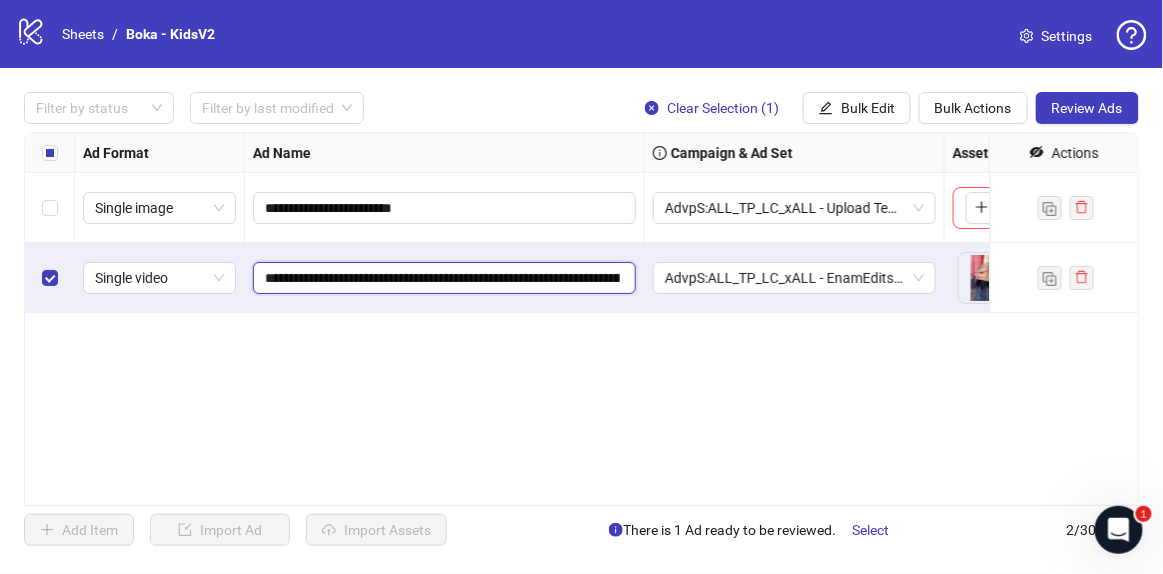 click on "**********" at bounding box center (442, 278) 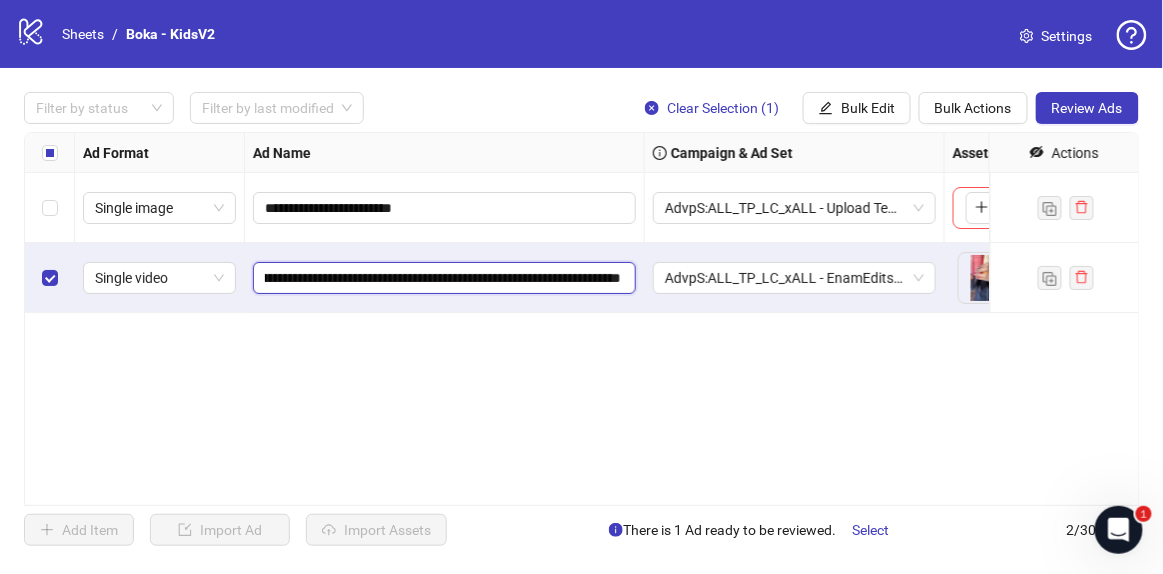 click on "**********" at bounding box center (443, 278) 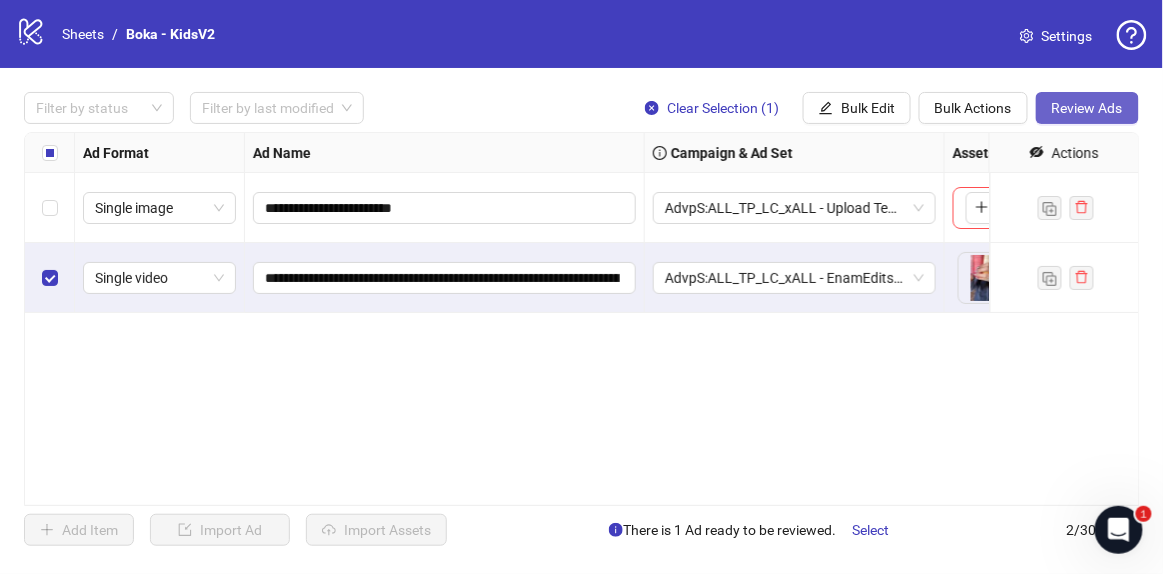 click on "Review Ads" at bounding box center (1087, 108) 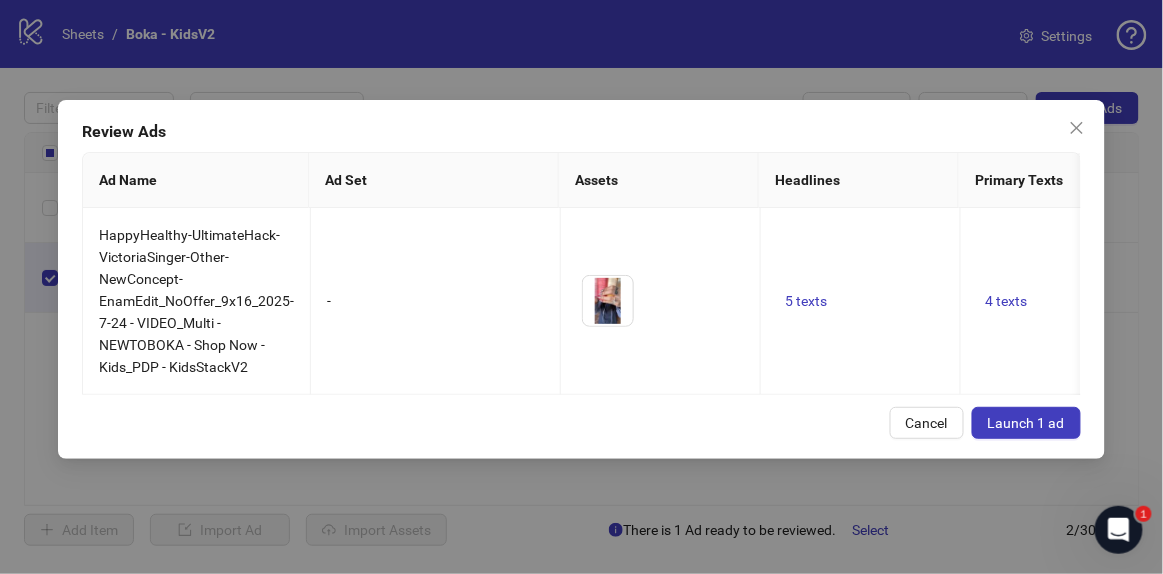 click on "Launch 1 ad" at bounding box center [1026, 423] 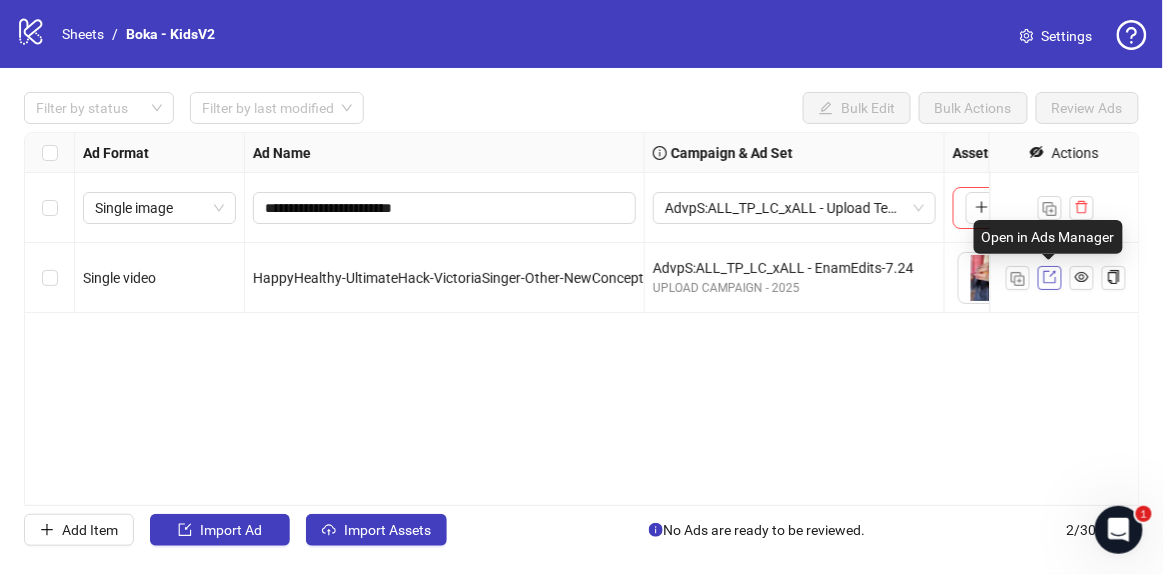 click 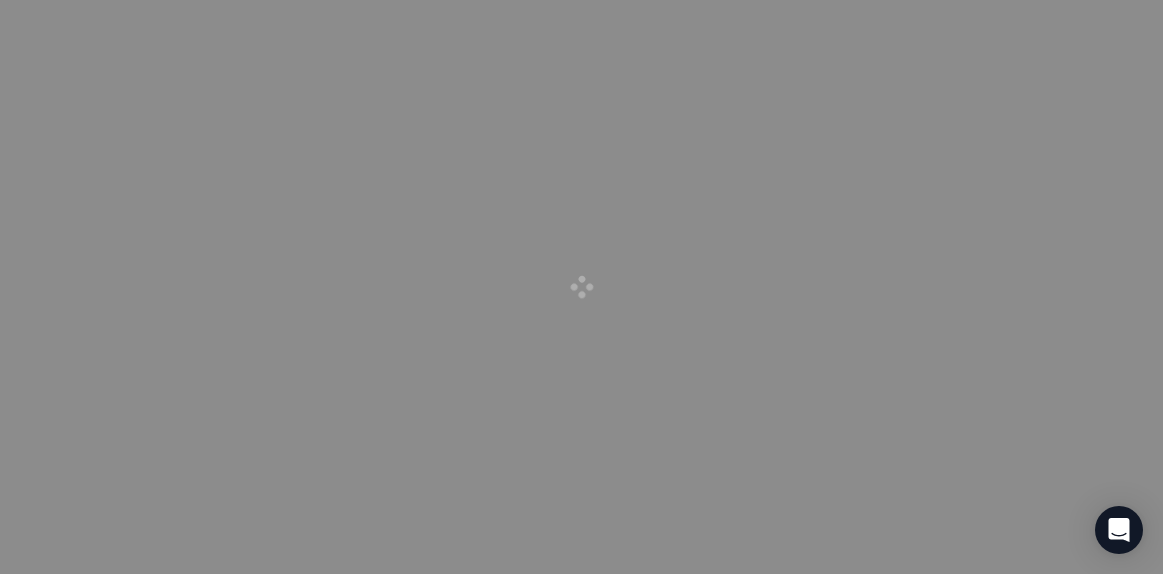 scroll, scrollTop: 0, scrollLeft: 0, axis: both 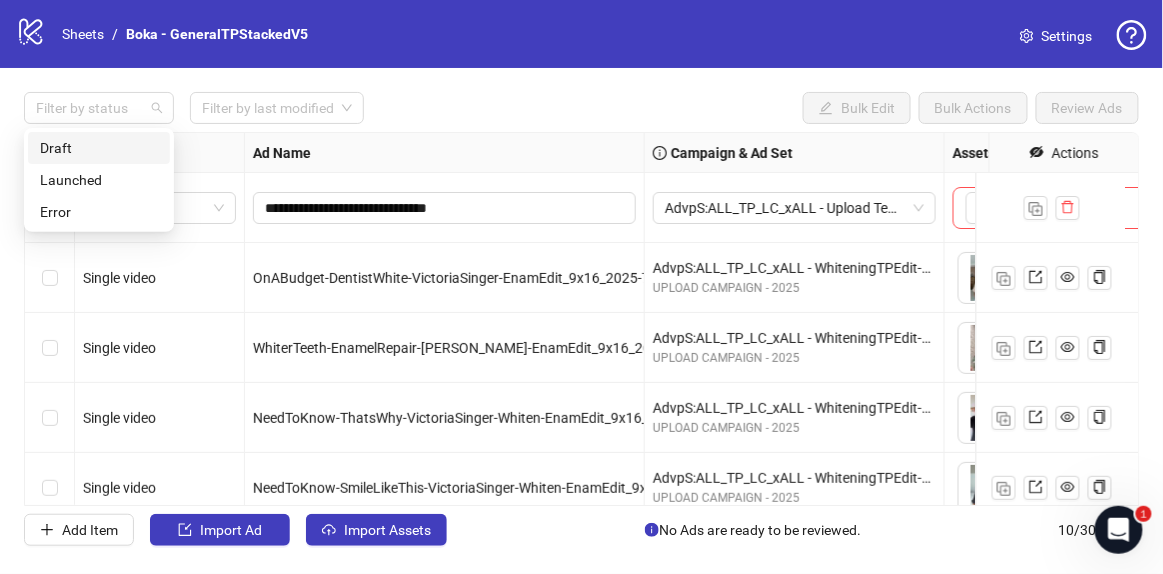 drag, startPoint x: 142, startPoint y: 108, endPoint x: 129, endPoint y: 145, distance: 39.217342 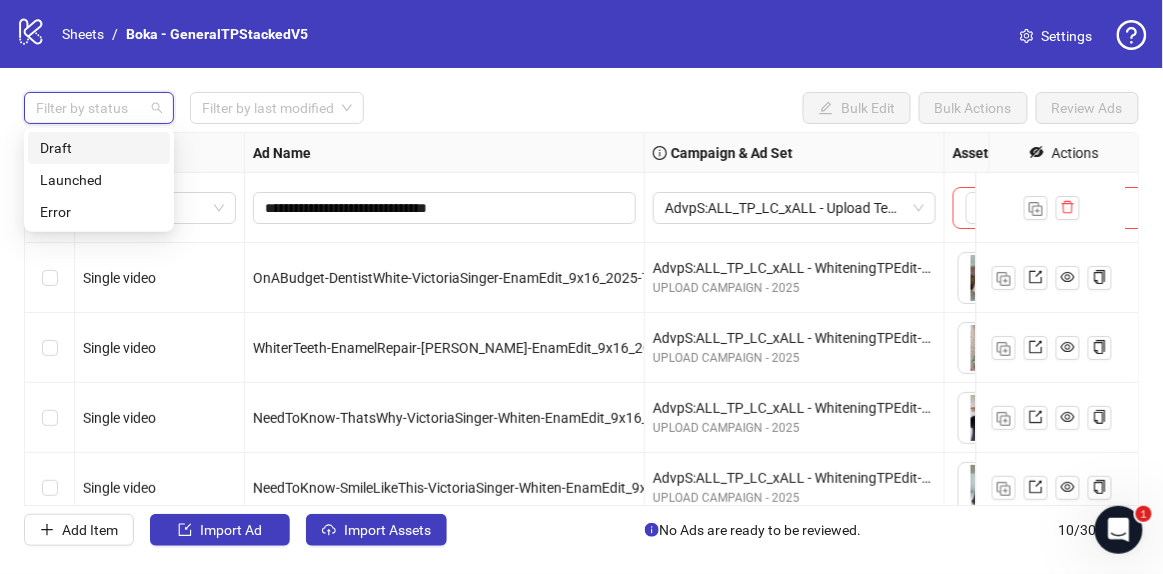 click on "Draft" at bounding box center (99, 148) 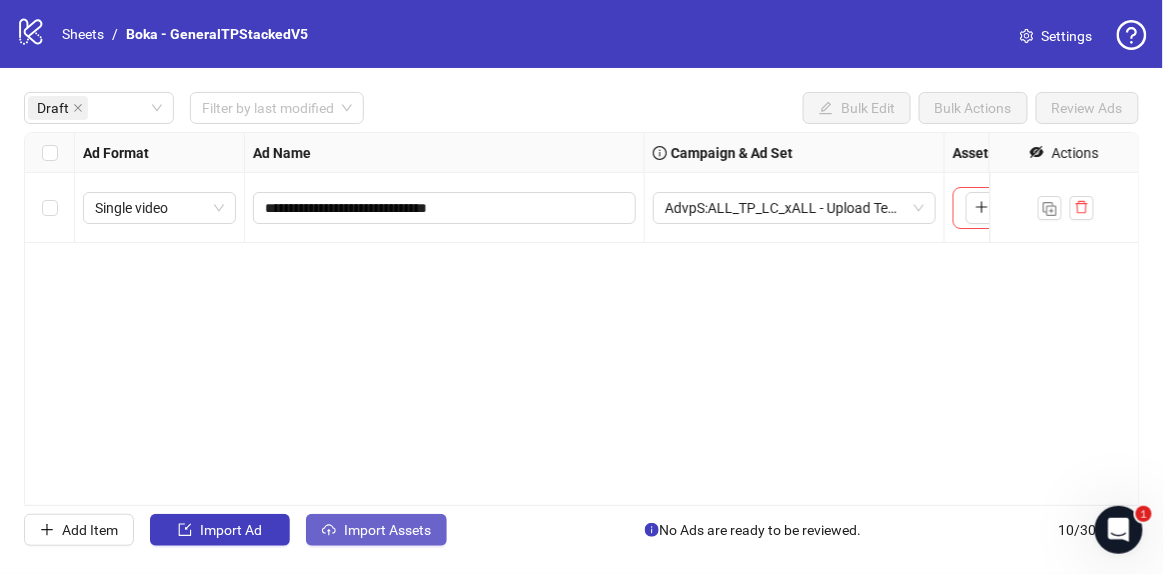 drag, startPoint x: 383, startPoint y: 549, endPoint x: 394, endPoint y: 538, distance: 15.556349 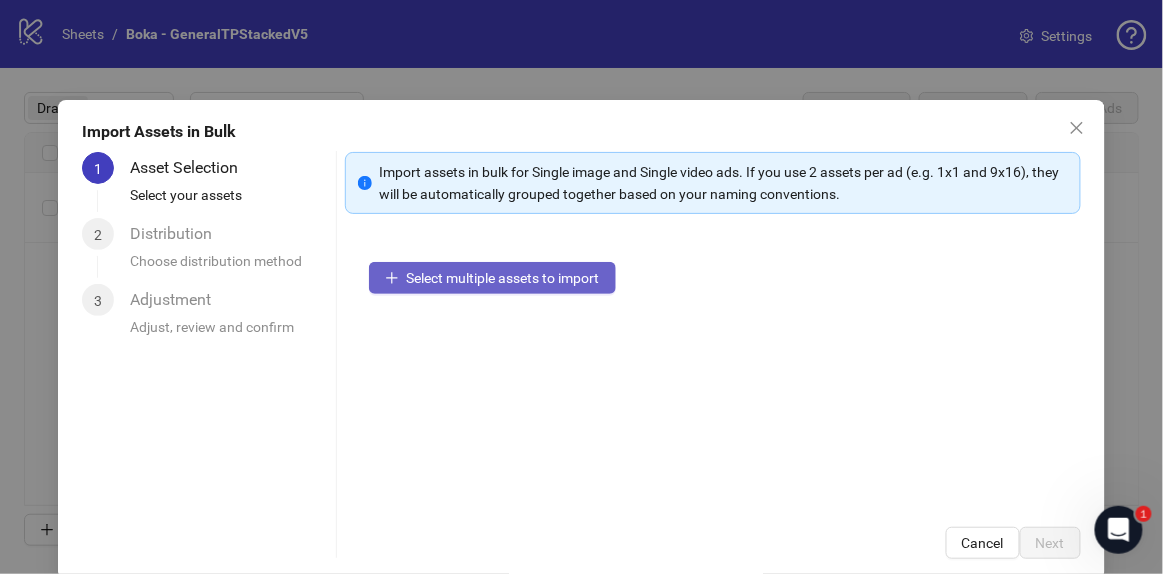 click on "Select multiple assets to import" at bounding box center [503, 278] 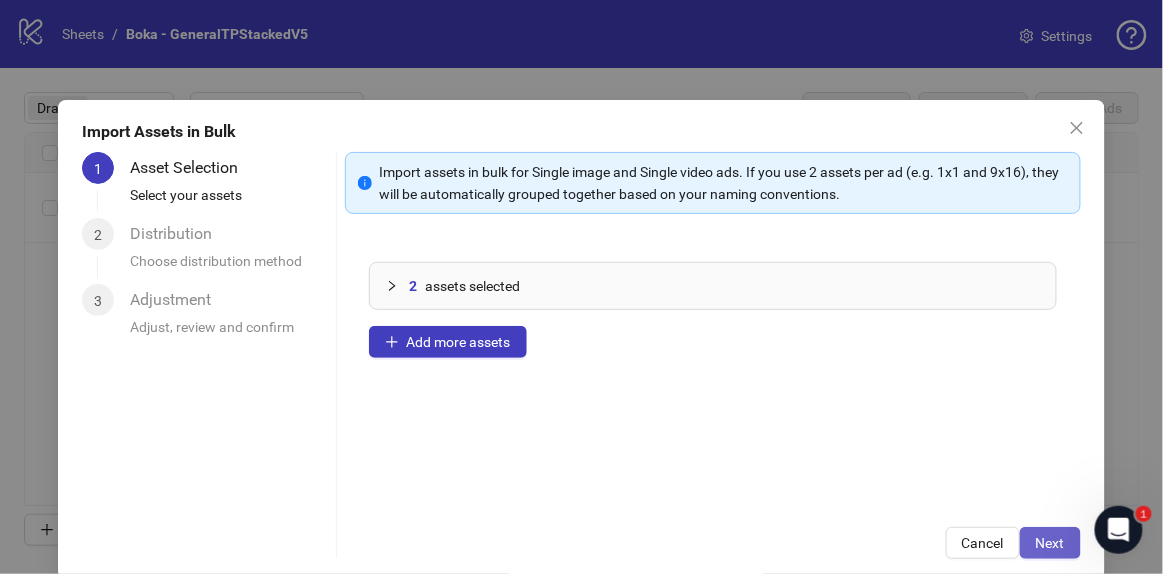click on "Next" at bounding box center (1050, 543) 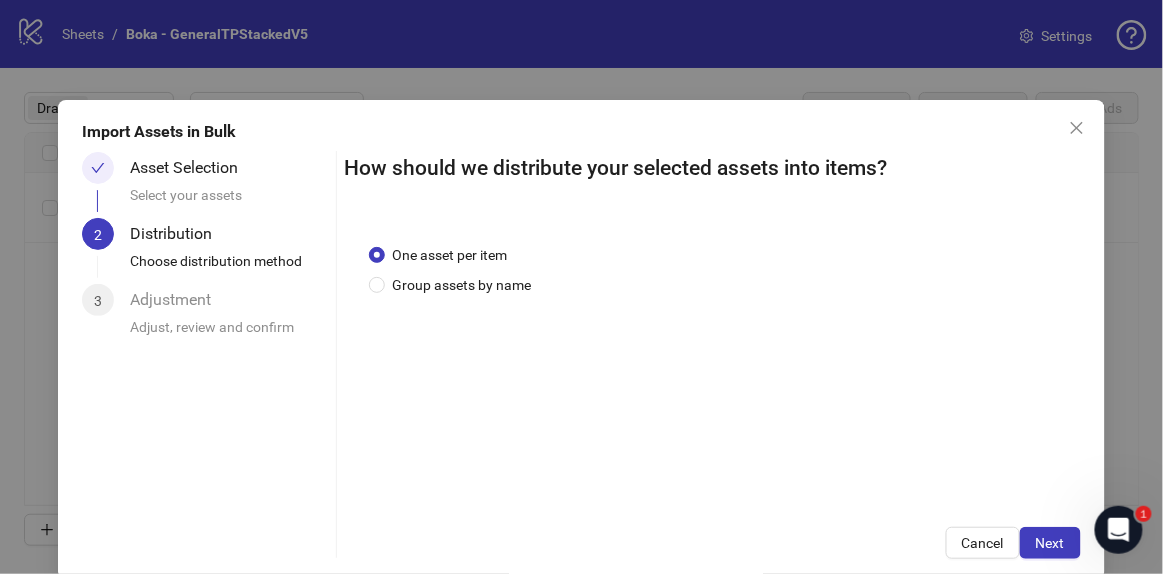 click on "Next" at bounding box center (1050, 543) 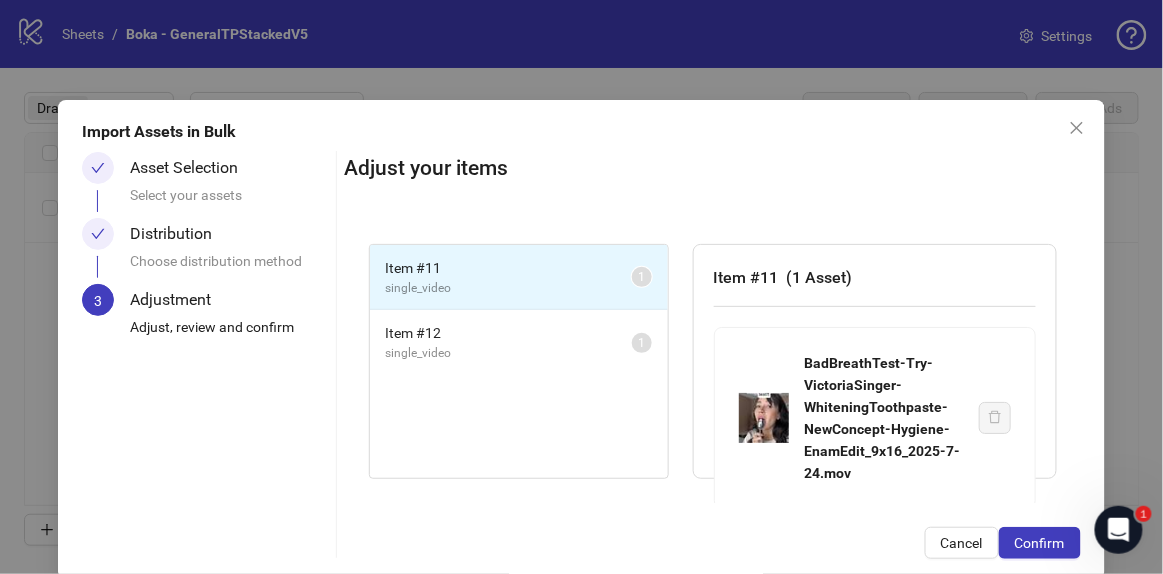 click on "Confirm" at bounding box center (1040, 543) 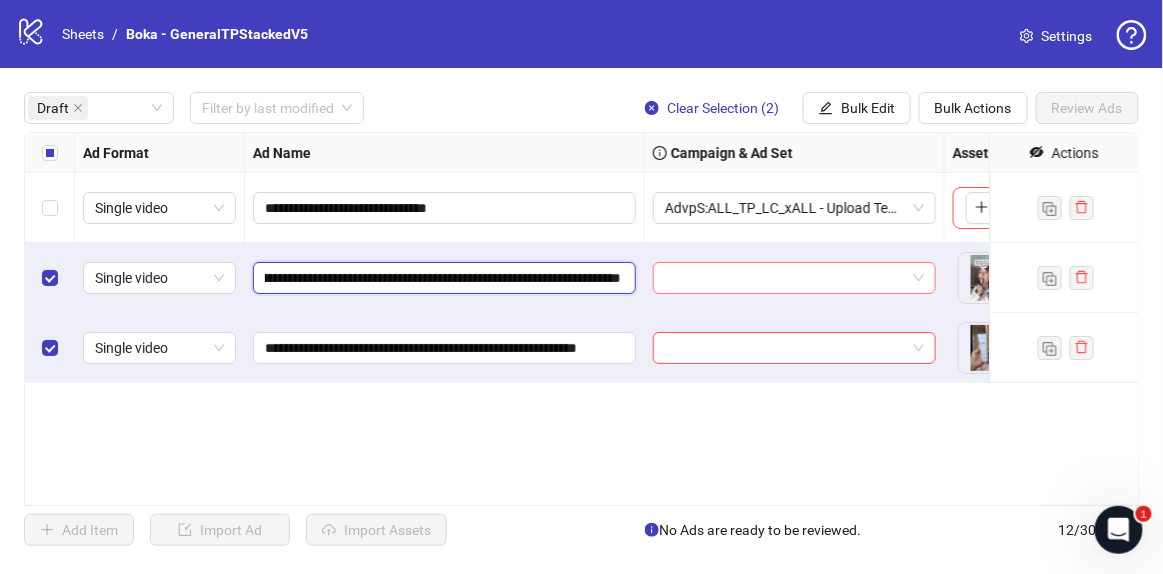 scroll, scrollTop: 0, scrollLeft: 293, axis: horizontal 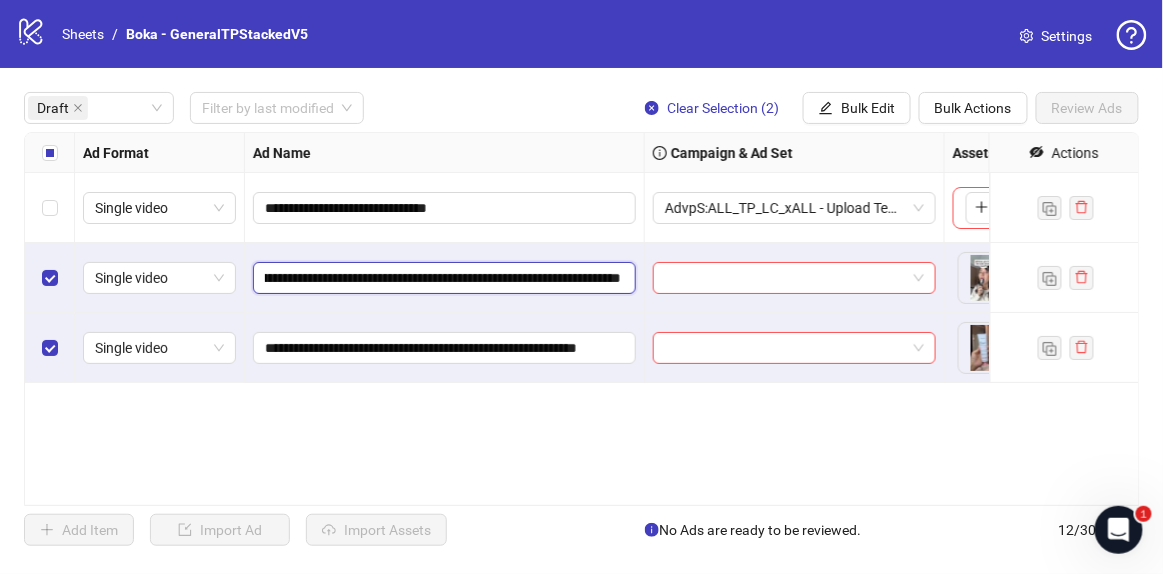 drag, startPoint x: 519, startPoint y: 278, endPoint x: 699, endPoint y: 296, distance: 180.89777 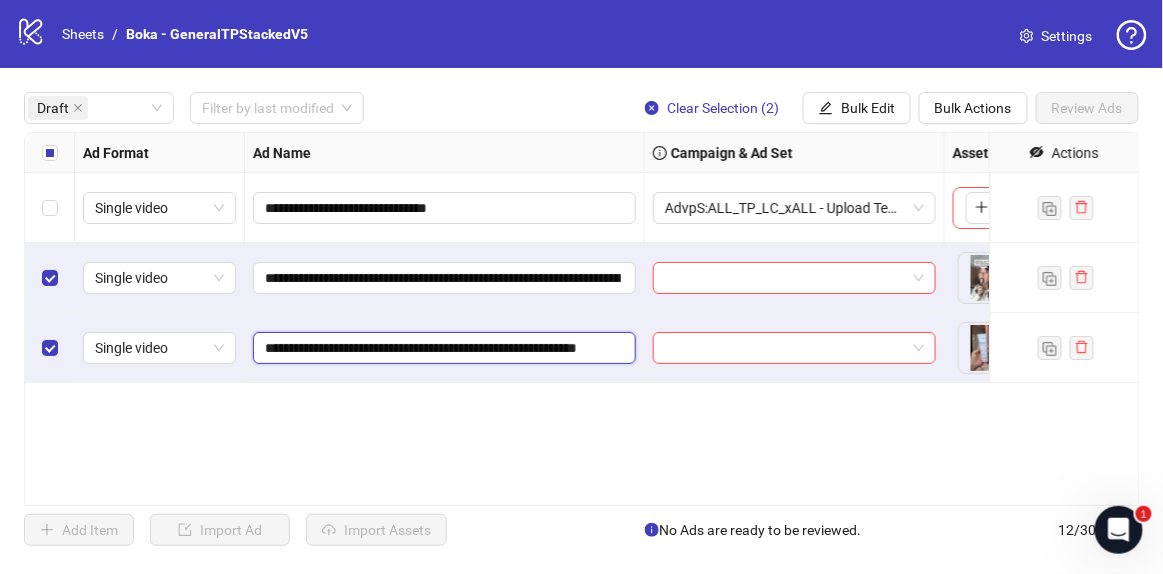 click on "**********" at bounding box center [442, 348] 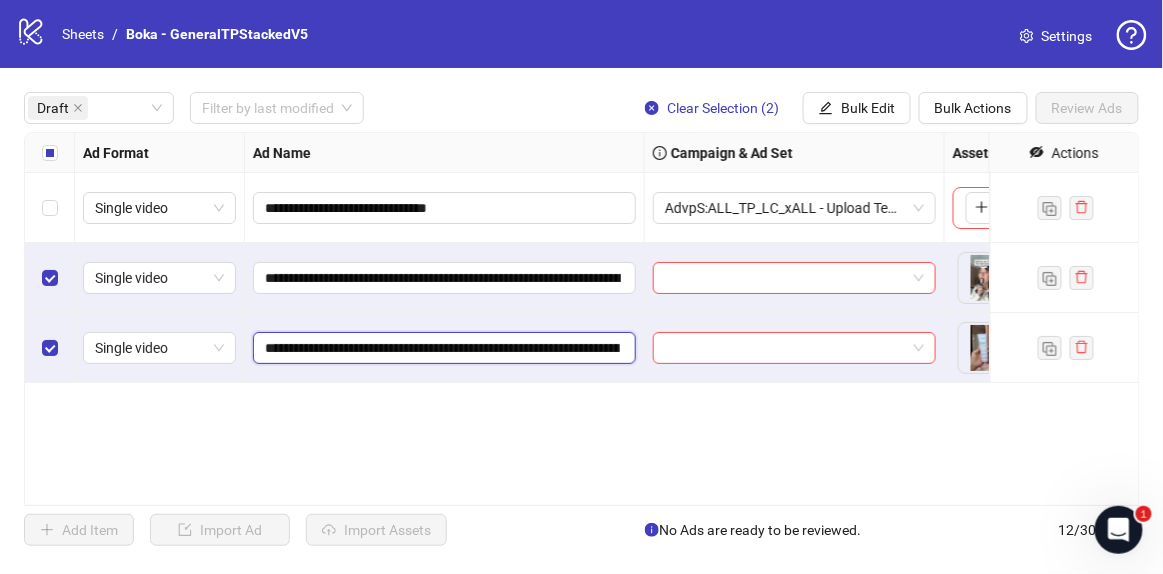 scroll, scrollTop: 0, scrollLeft: 546, axis: horizontal 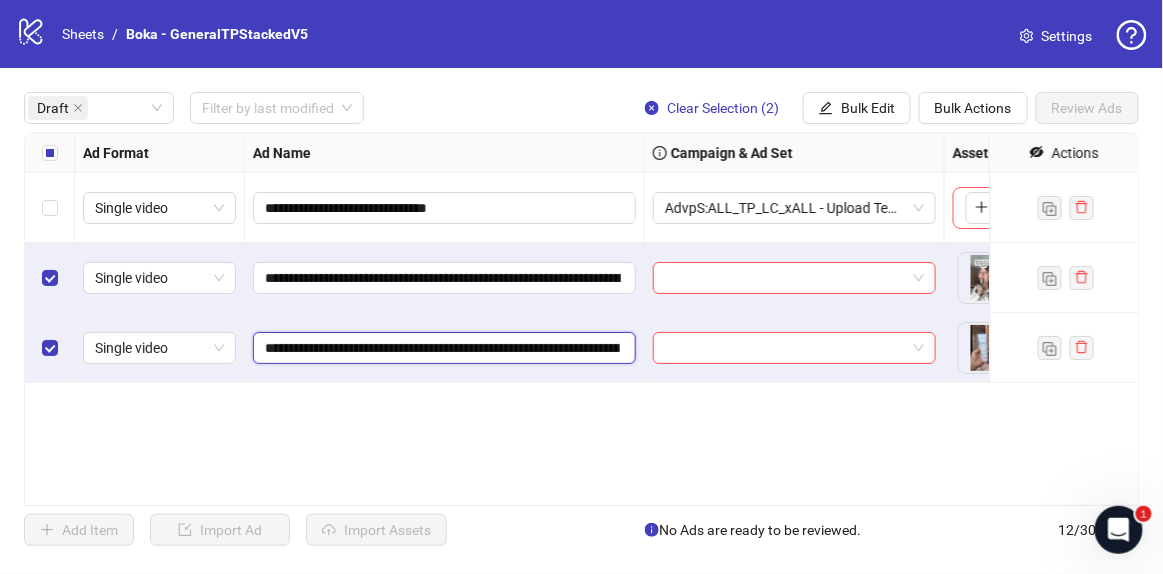 click on "**********" at bounding box center (442, 348) 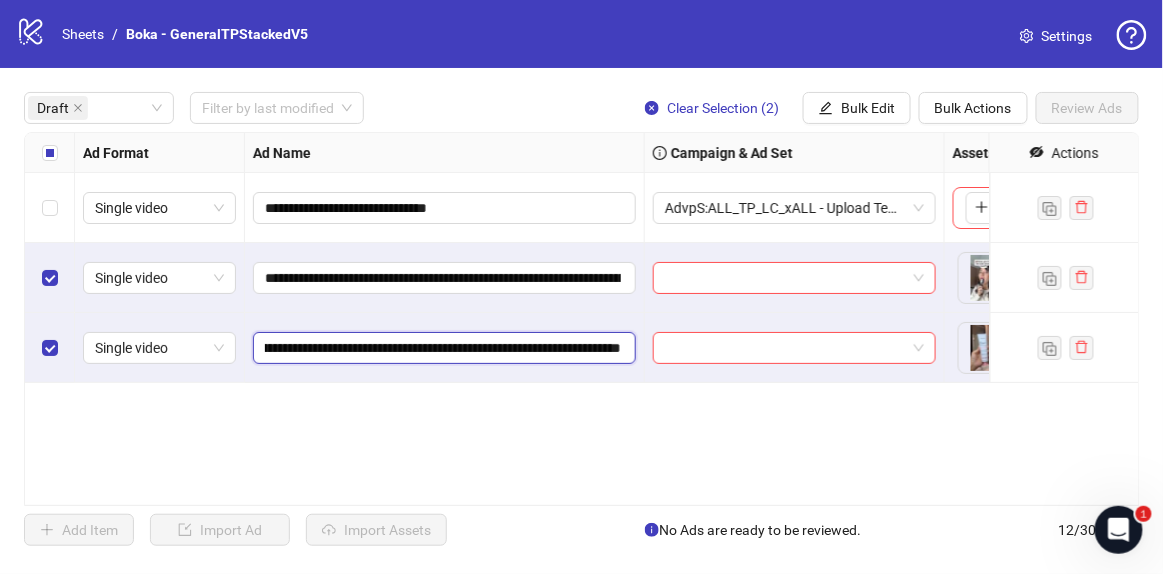 scroll, scrollTop: 0, scrollLeft: 424, axis: horizontal 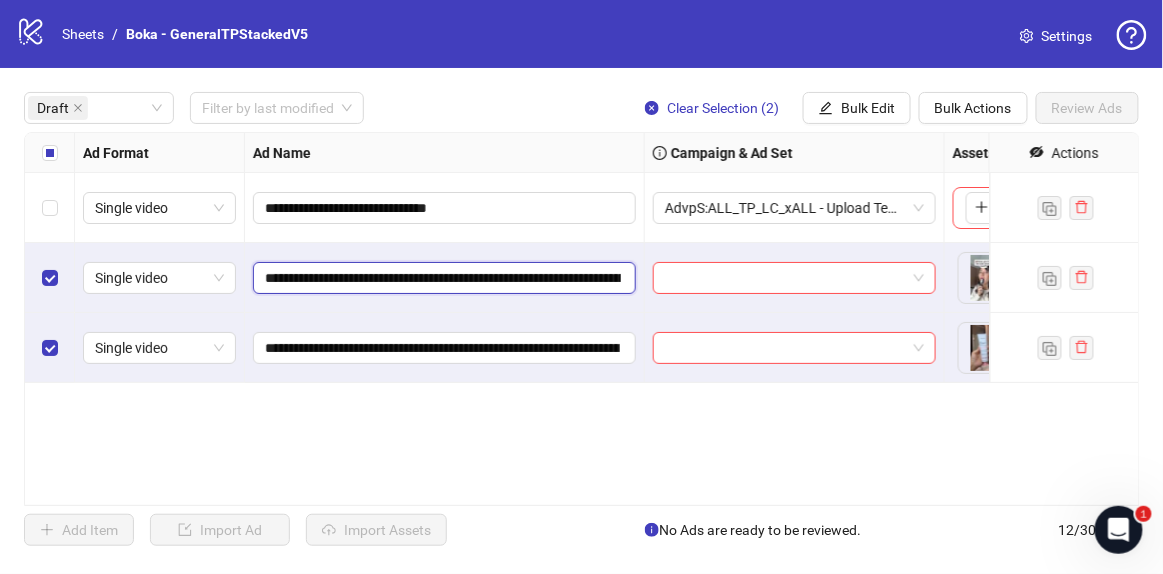 click on "**********" at bounding box center [443, 278] 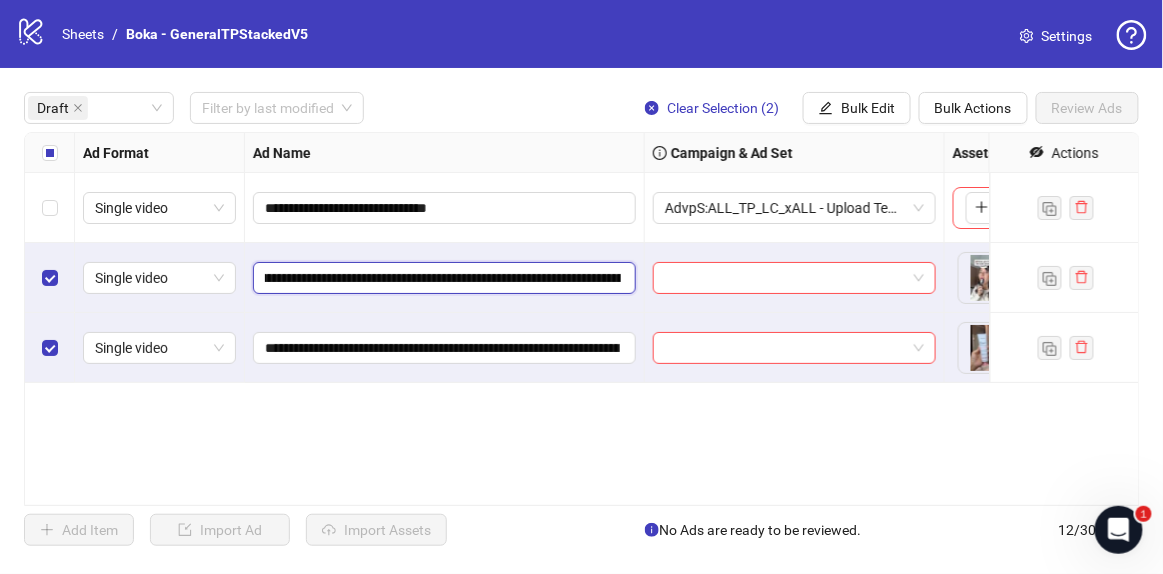 scroll, scrollTop: 0, scrollLeft: 598, axis: horizontal 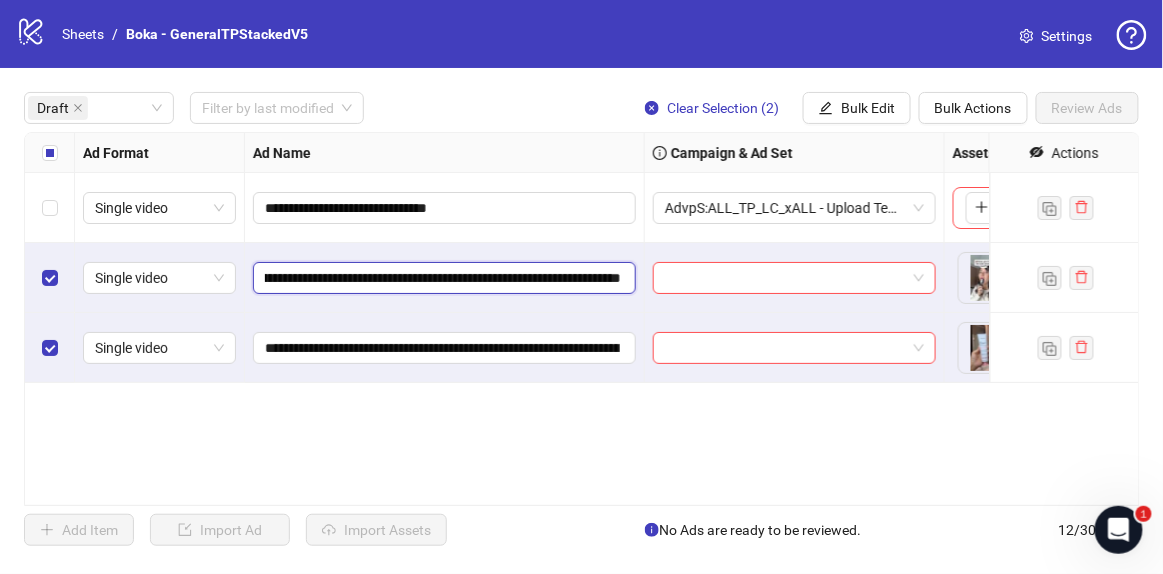 drag, startPoint x: 321, startPoint y: 280, endPoint x: 419, endPoint y: 271, distance: 98.4124 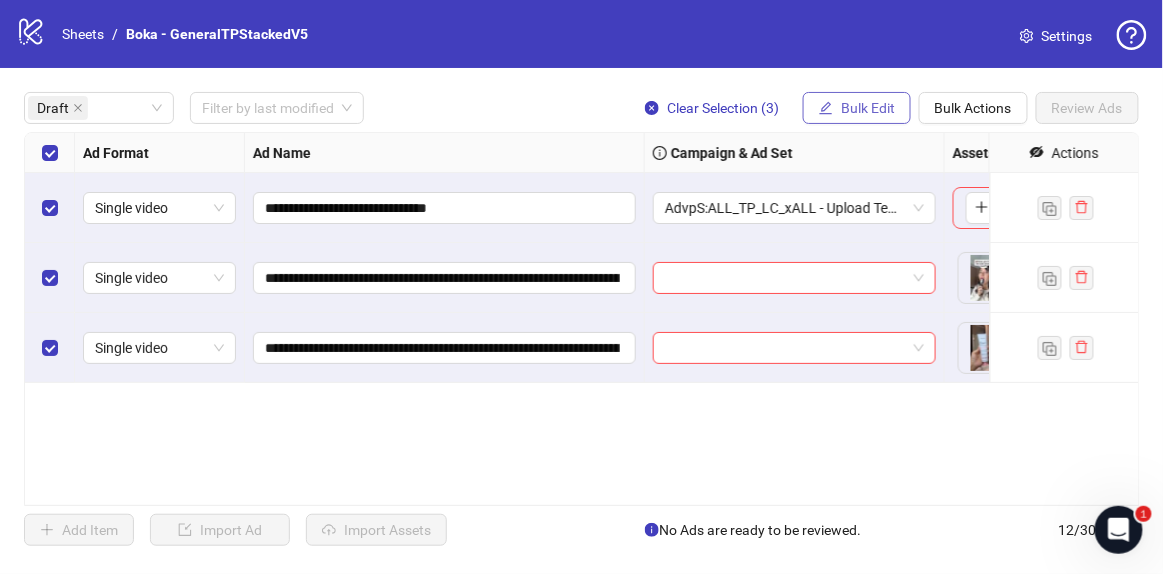 drag, startPoint x: 866, startPoint y: 108, endPoint x: 887, endPoint y: 117, distance: 22.847319 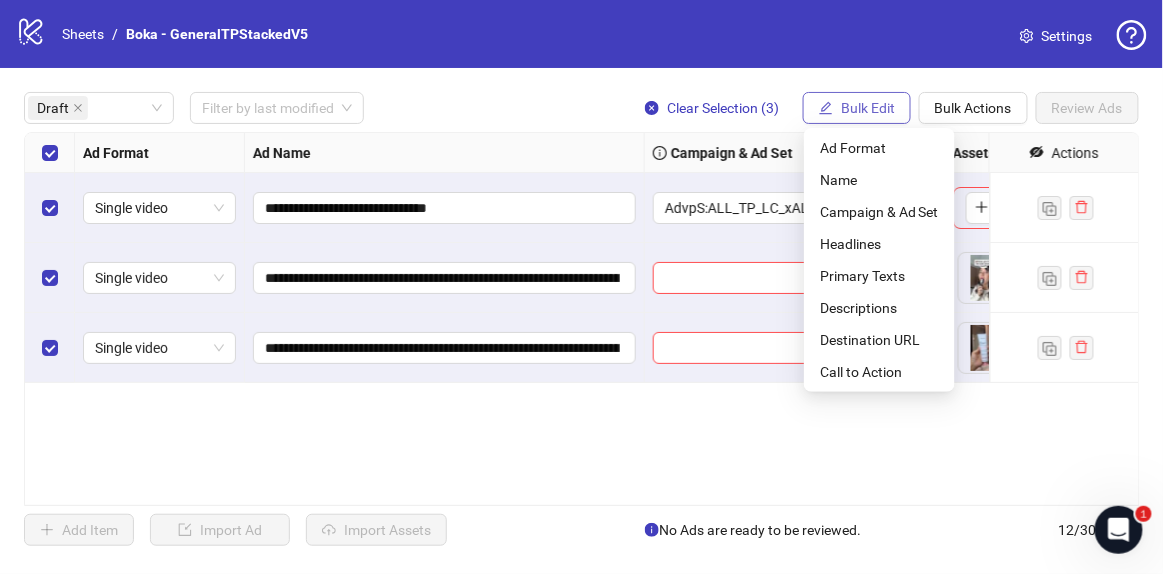 click on "Bulk Edit" at bounding box center (857, 108) 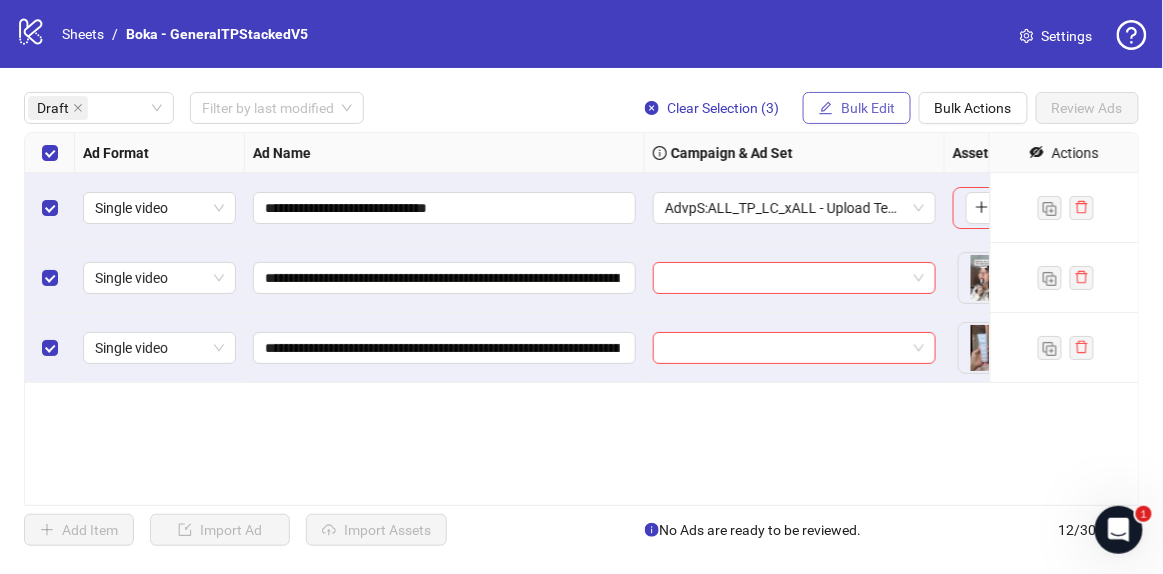 click on "Bulk Edit" at bounding box center [857, 108] 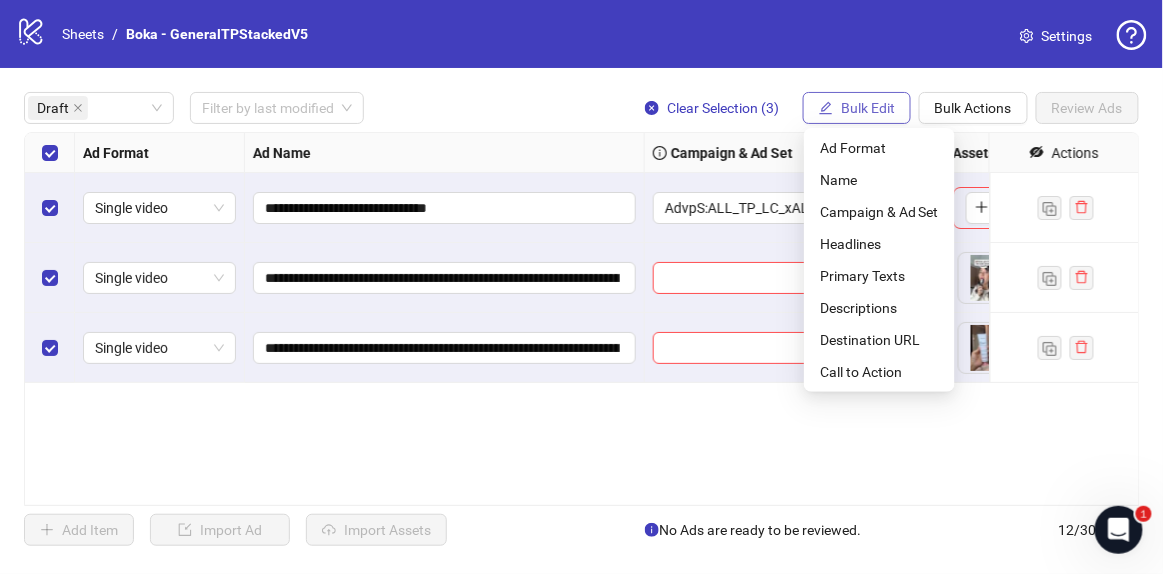 click on "Bulk Edit" at bounding box center (857, 108) 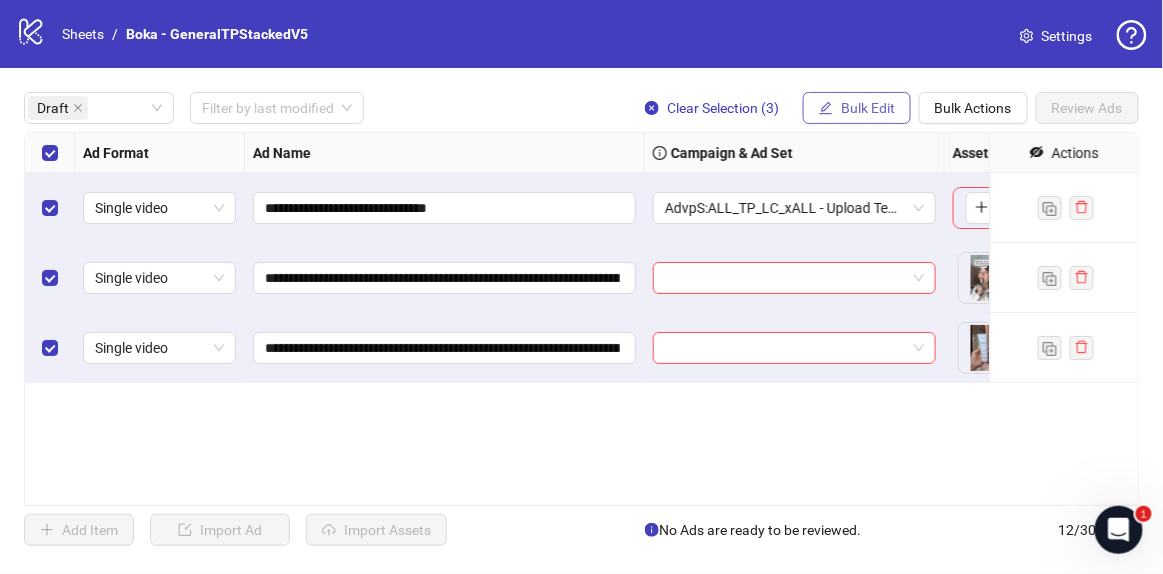click on "Bulk Edit" at bounding box center (857, 108) 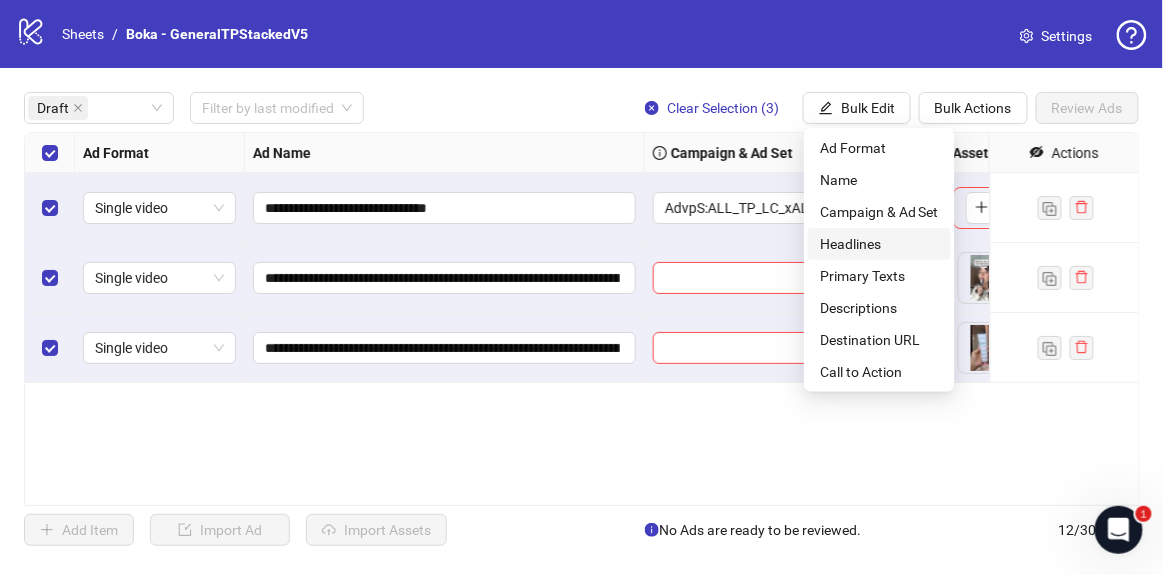 click on "Headlines" at bounding box center [879, 244] 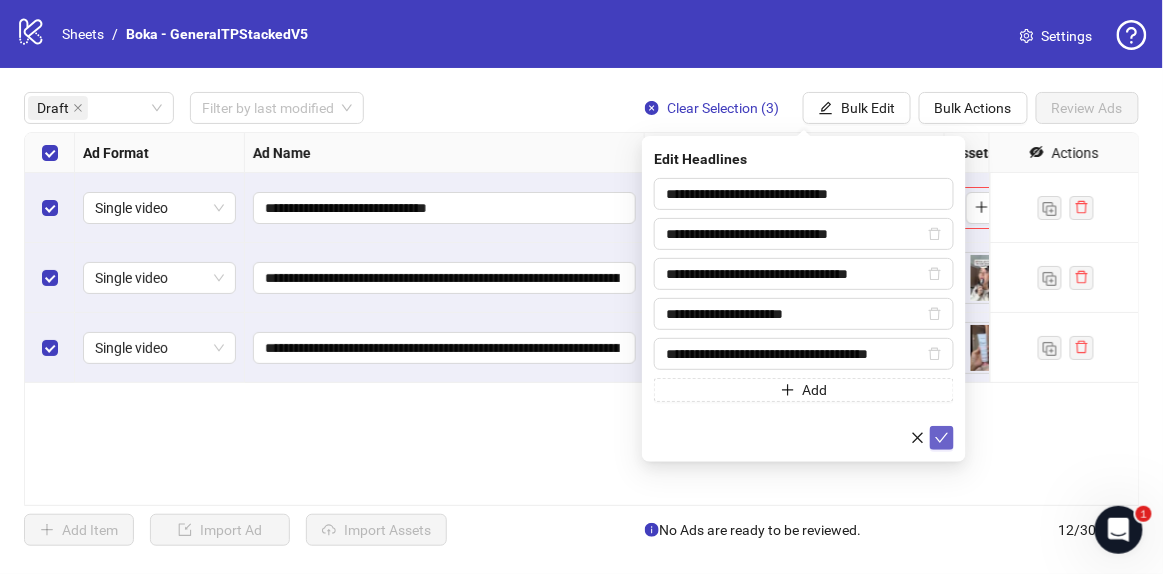 click 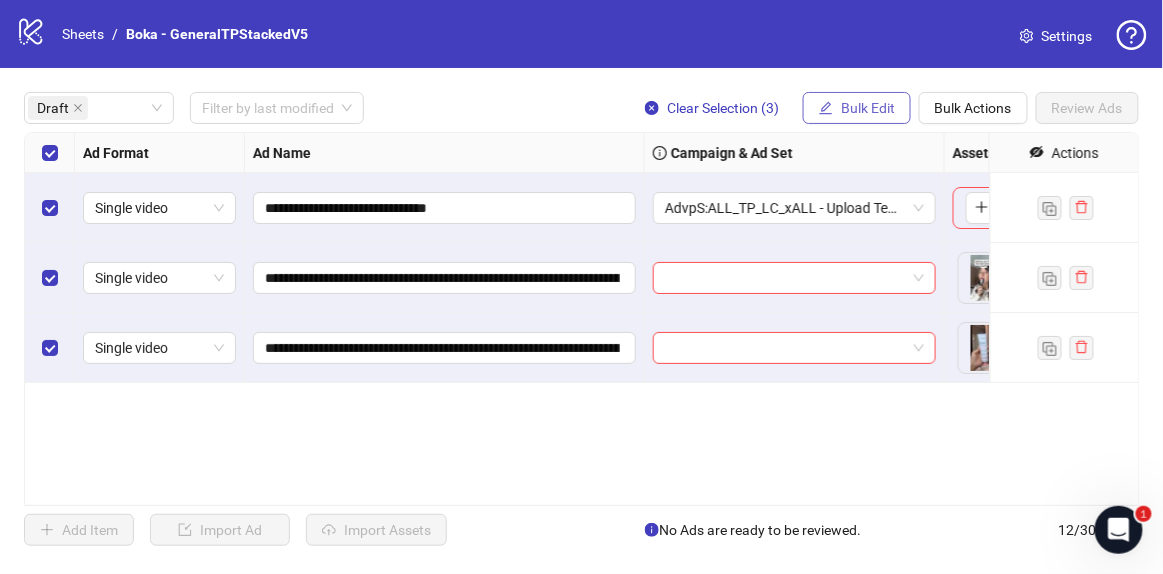 click on "Bulk Edit" at bounding box center (857, 108) 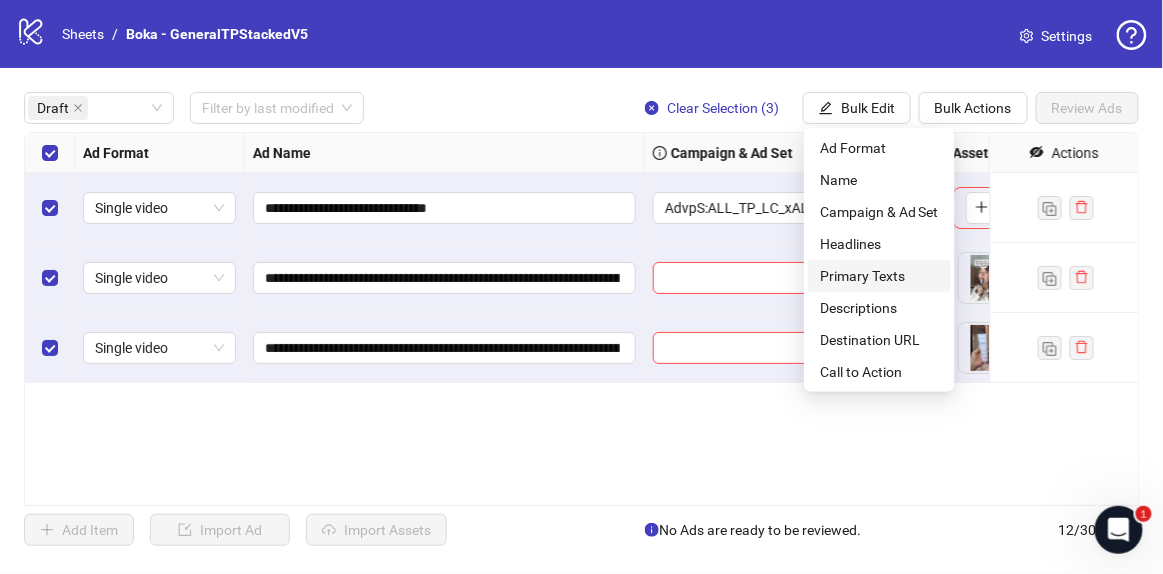 click on "Primary Texts" at bounding box center [879, 276] 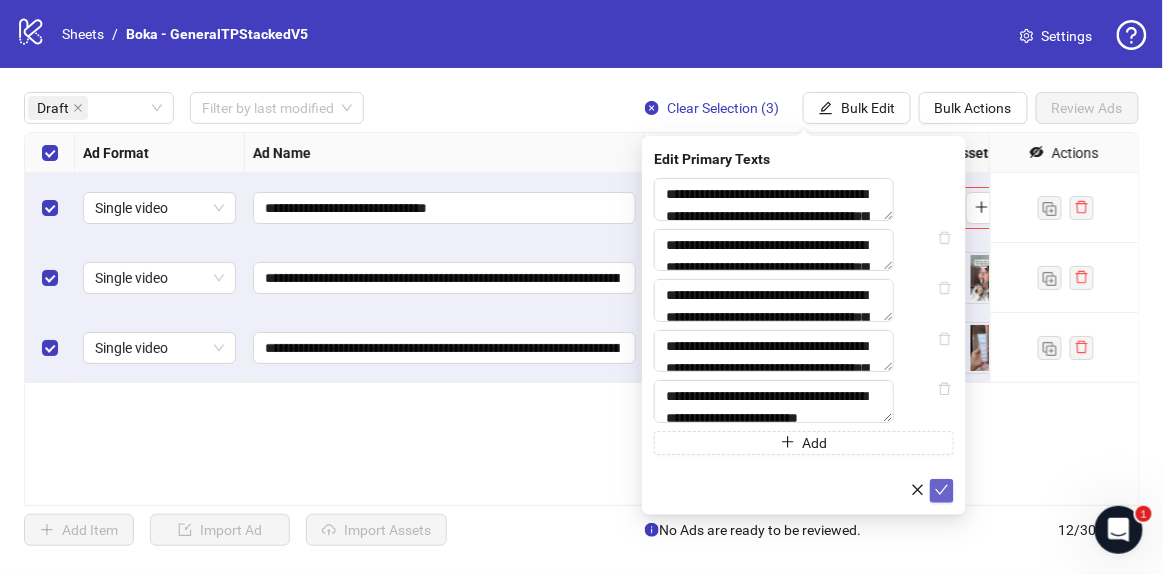 click 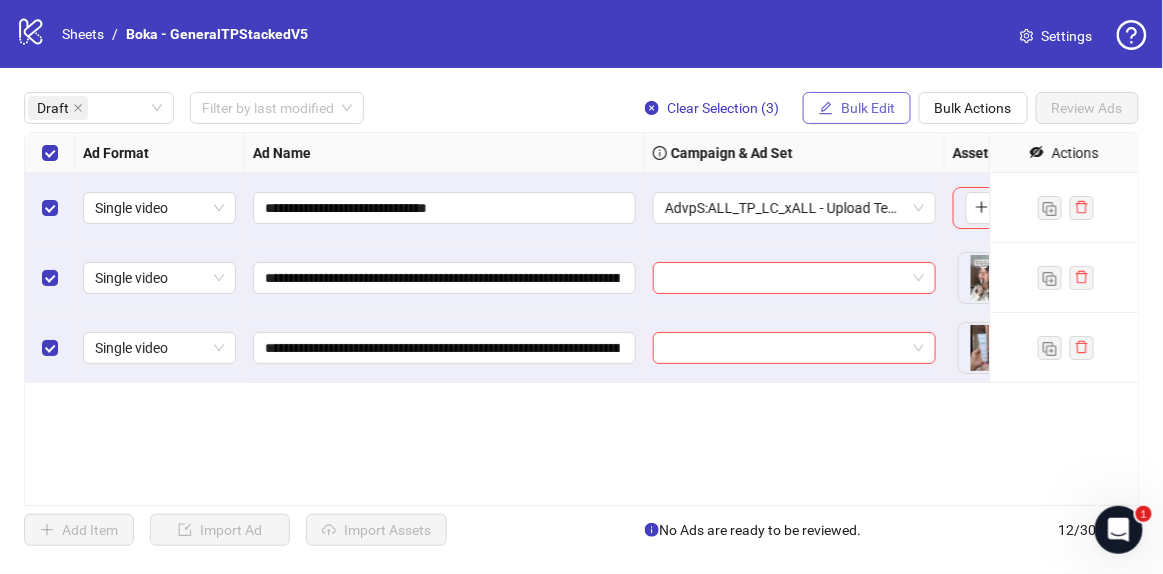 drag, startPoint x: 853, startPoint y: 116, endPoint x: 863, endPoint y: 106, distance: 14.142136 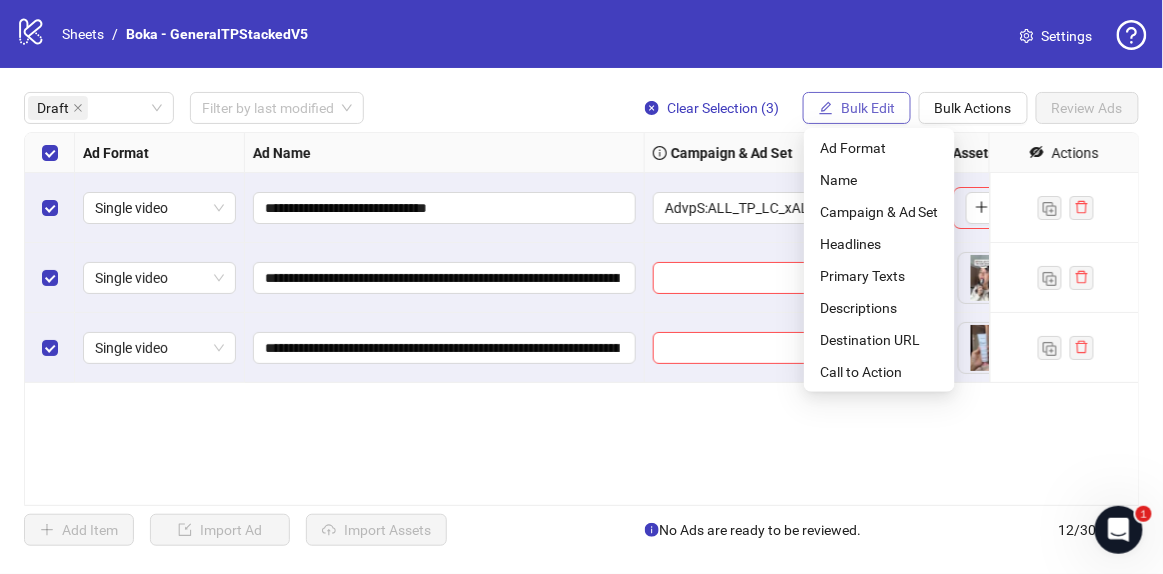 click on "Bulk Edit" at bounding box center (868, 108) 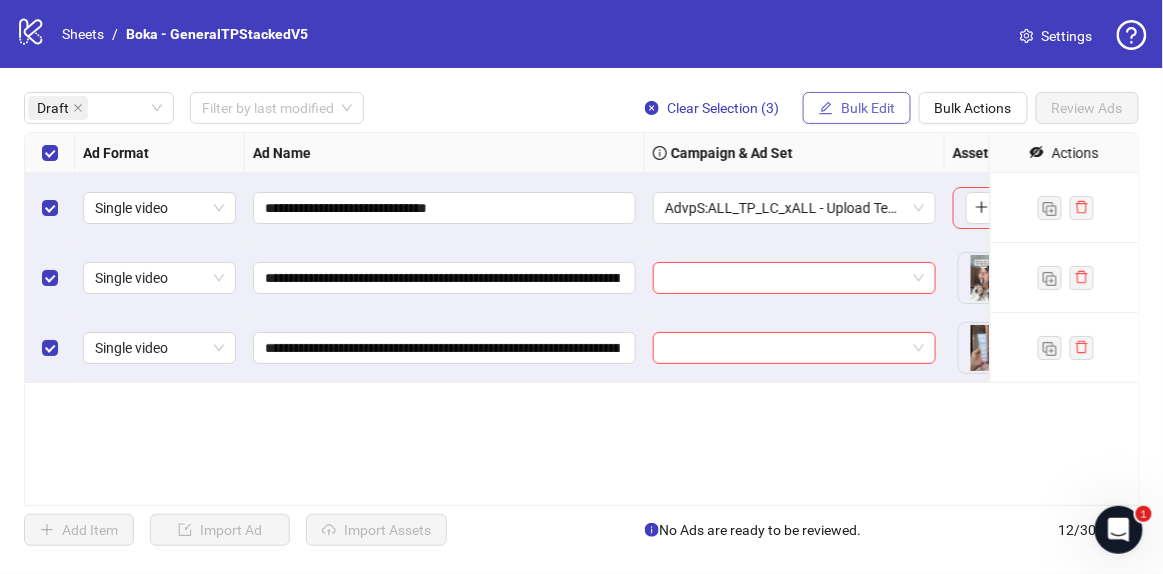 click on "Bulk Edit" at bounding box center [868, 108] 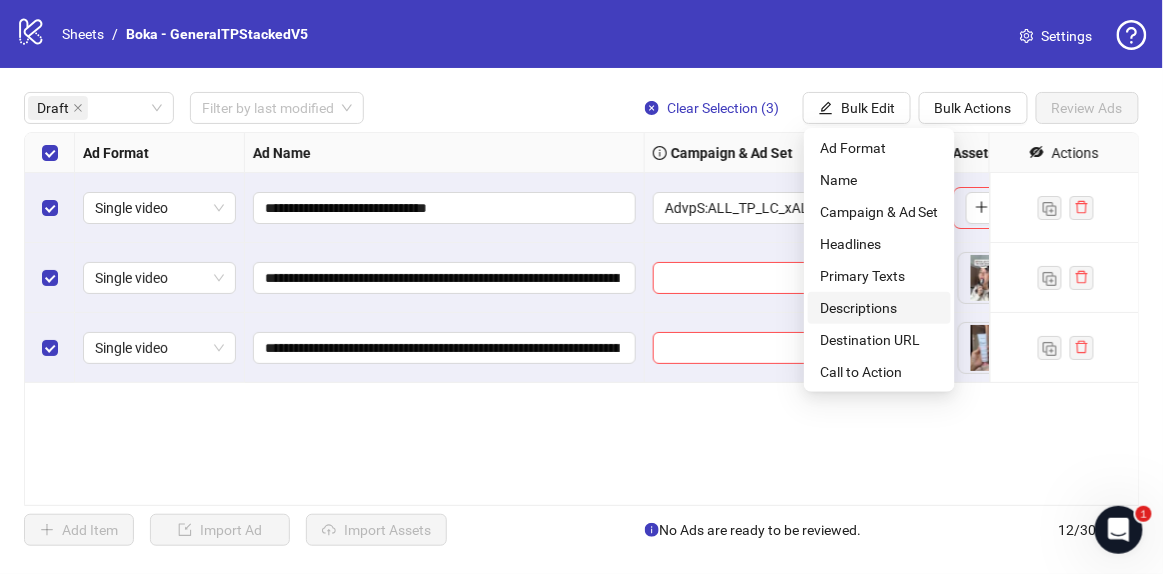 click on "Descriptions" at bounding box center [879, 308] 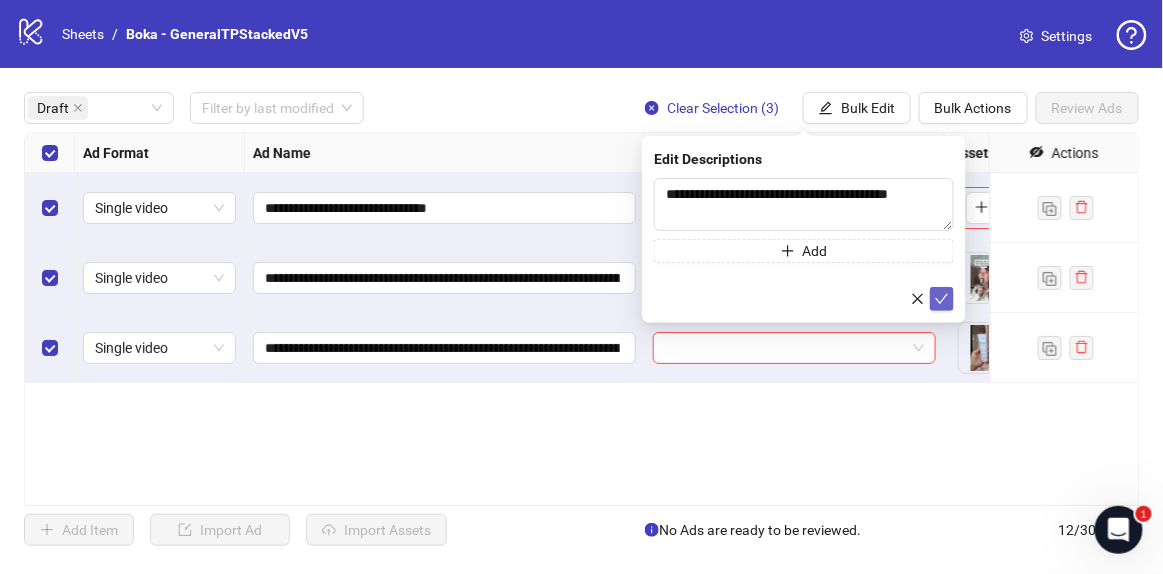 click at bounding box center [942, 299] 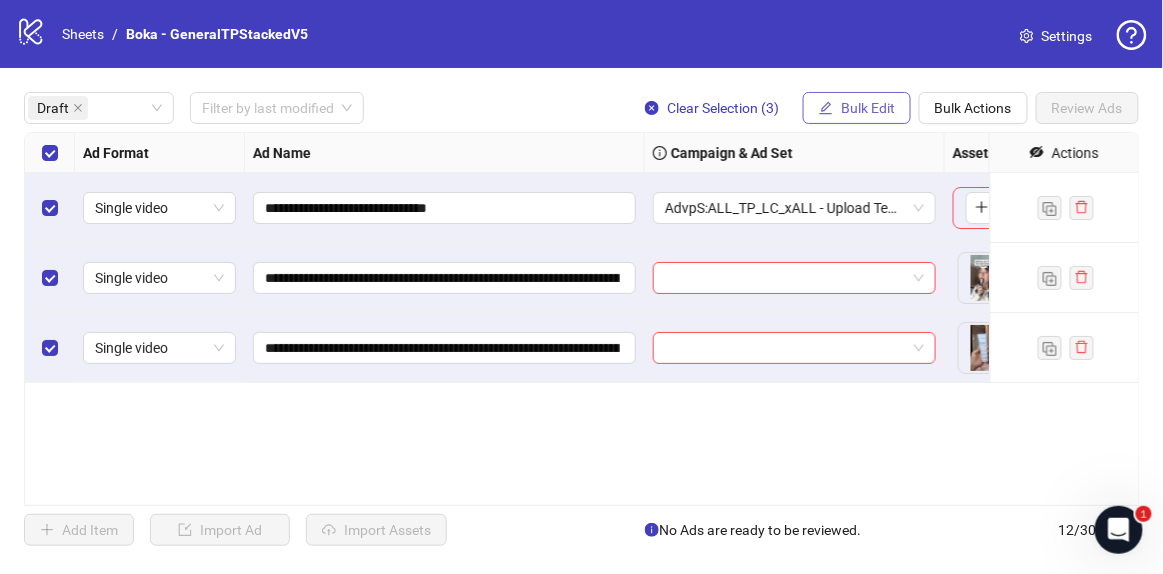 click on "Bulk Edit" at bounding box center (868, 108) 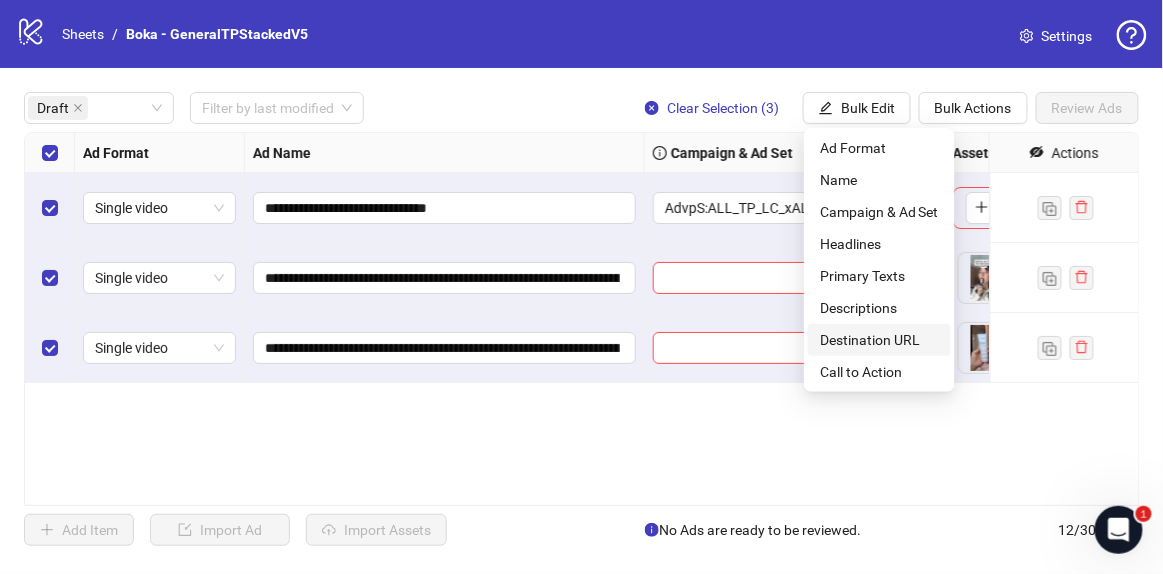 click on "Destination URL" at bounding box center (879, 340) 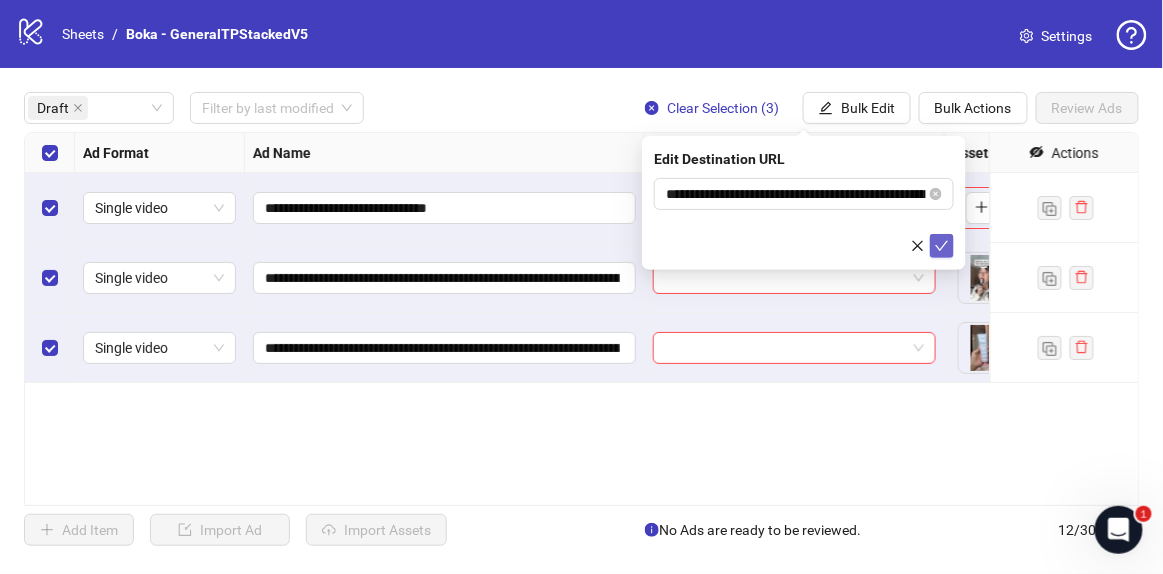 click 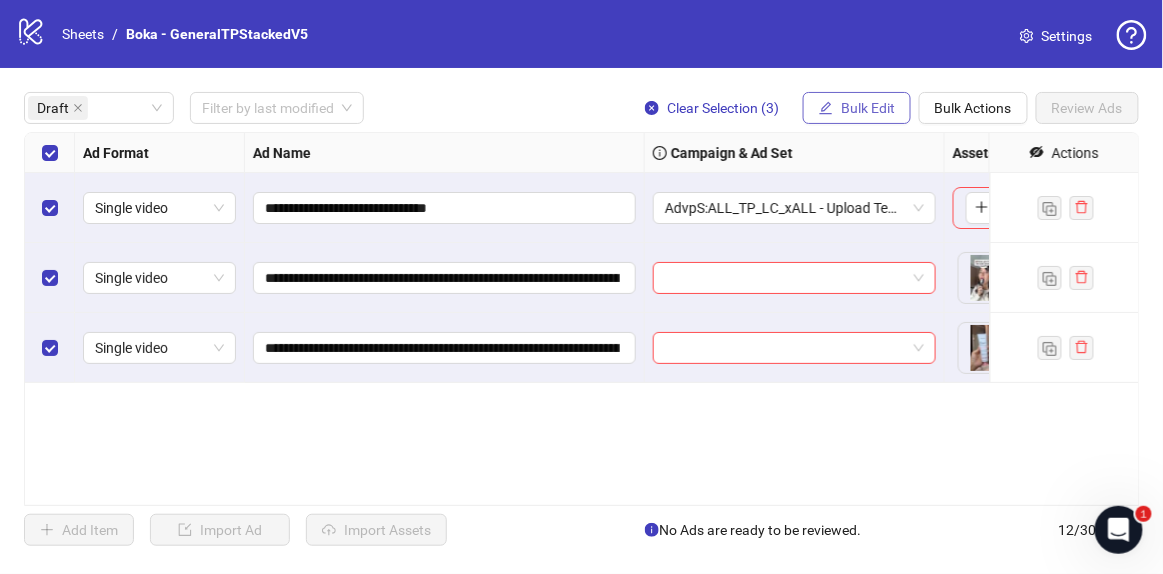 click on "Bulk Edit" at bounding box center [868, 108] 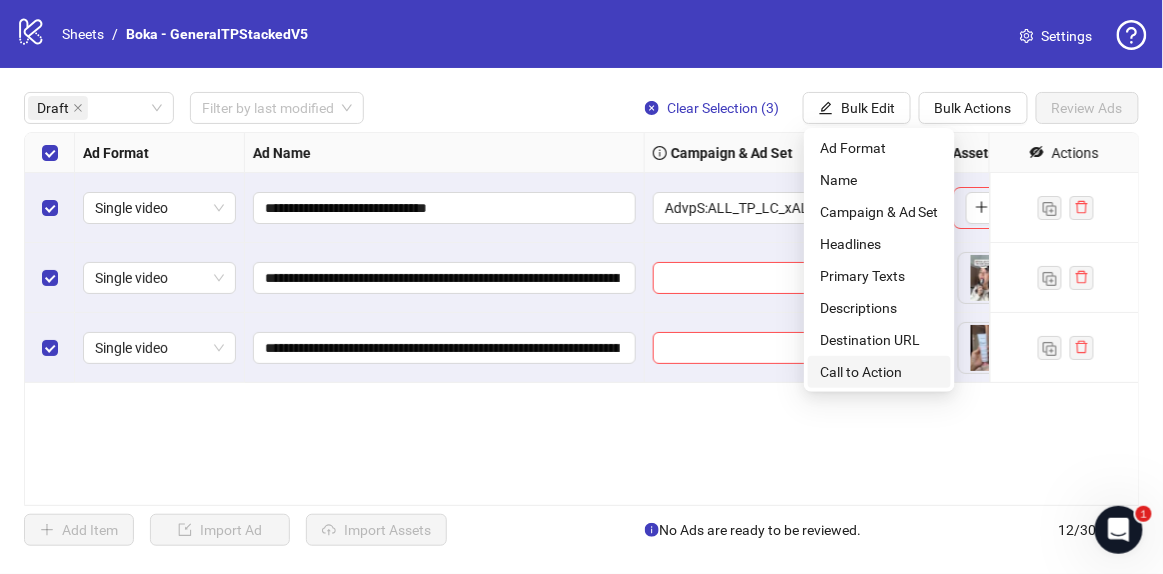 click on "Call to Action" at bounding box center [879, 372] 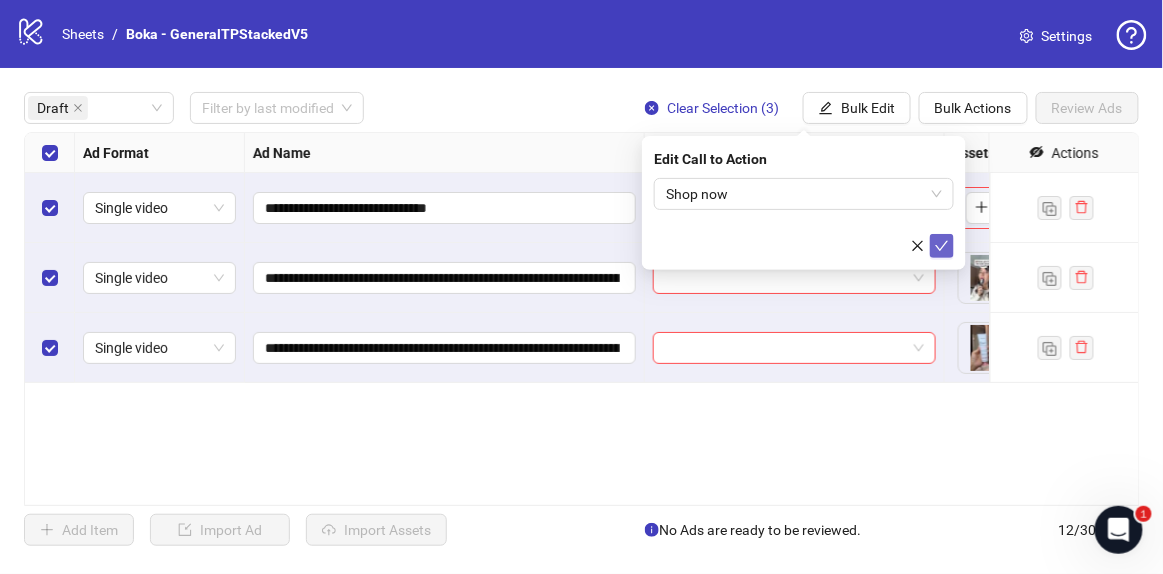 click 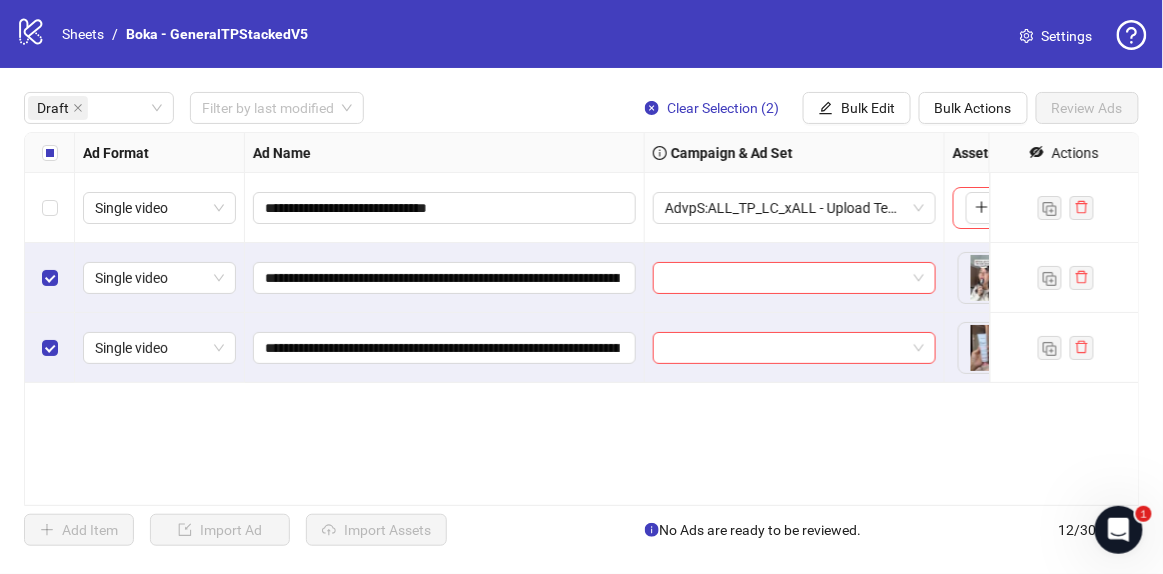 click on "**********" at bounding box center [581, 319] 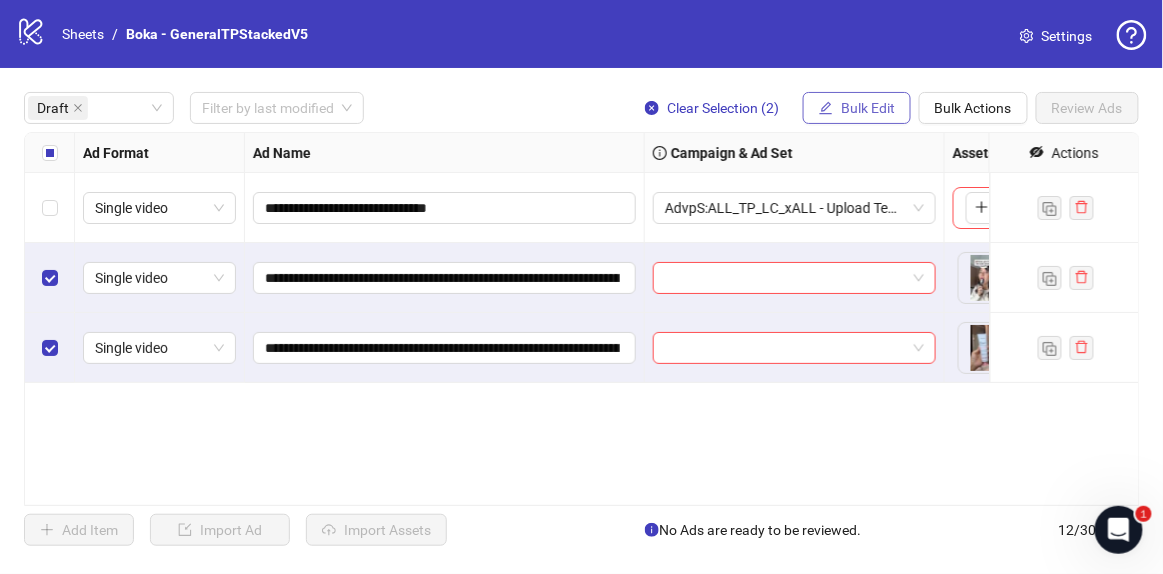 click on "Bulk Edit" at bounding box center (868, 108) 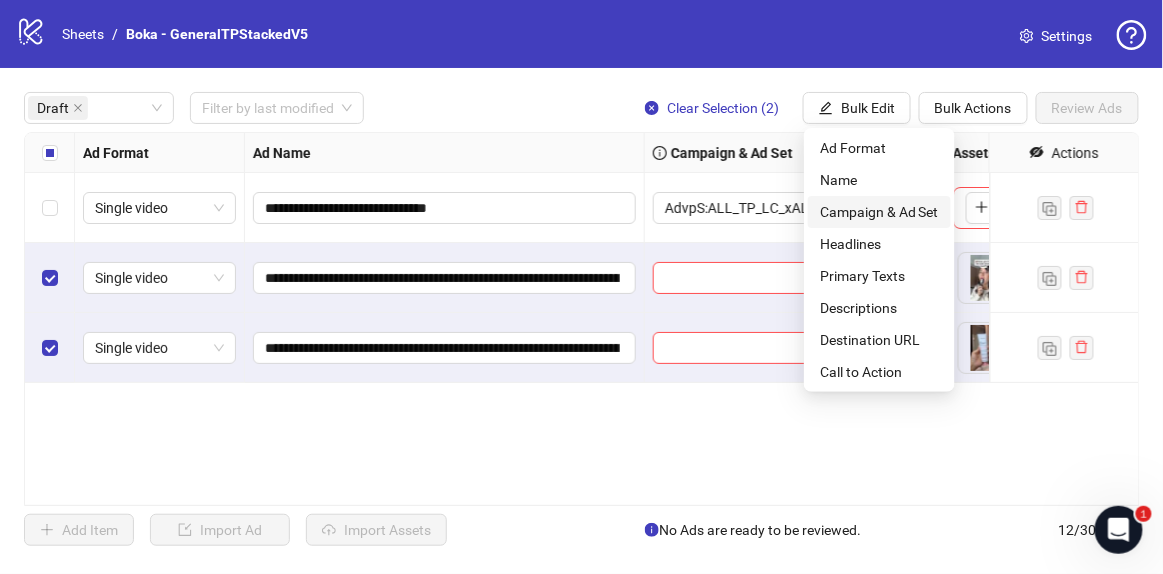 click on "Campaign & Ad Set" at bounding box center (879, 212) 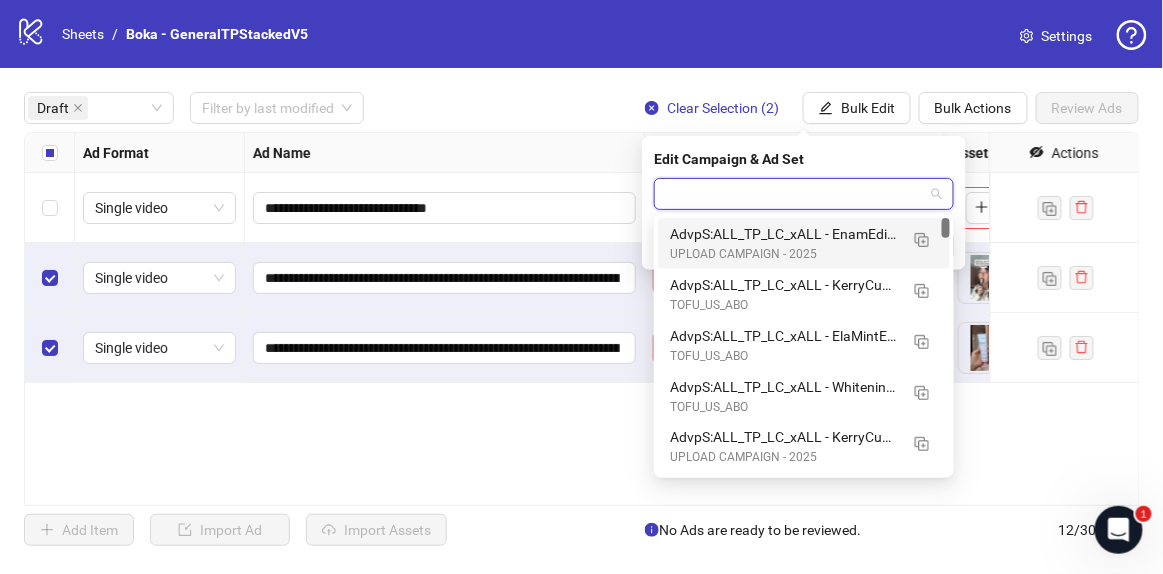 click at bounding box center [795, 194] 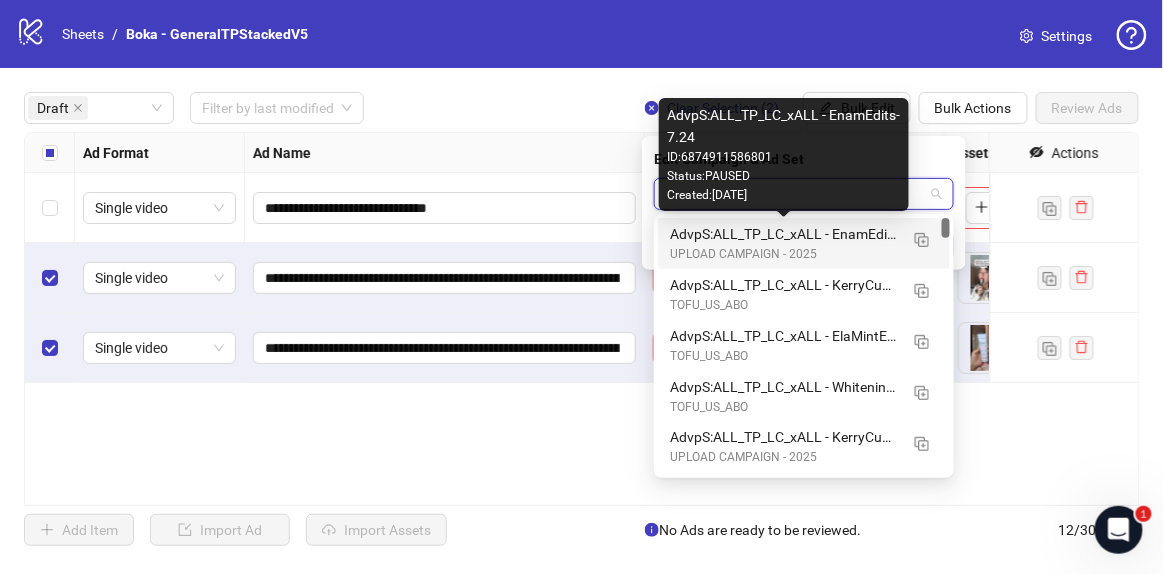 click on "AdvpS:ALL_TP_LC_xALL - EnamEdits-7.24" at bounding box center [784, 234] 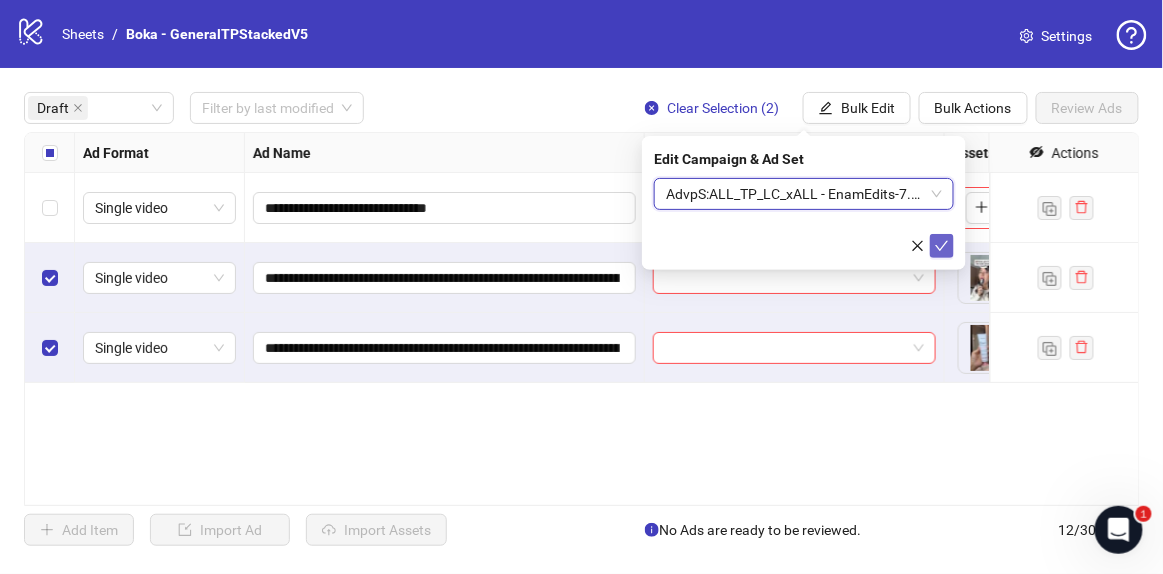 click at bounding box center [942, 246] 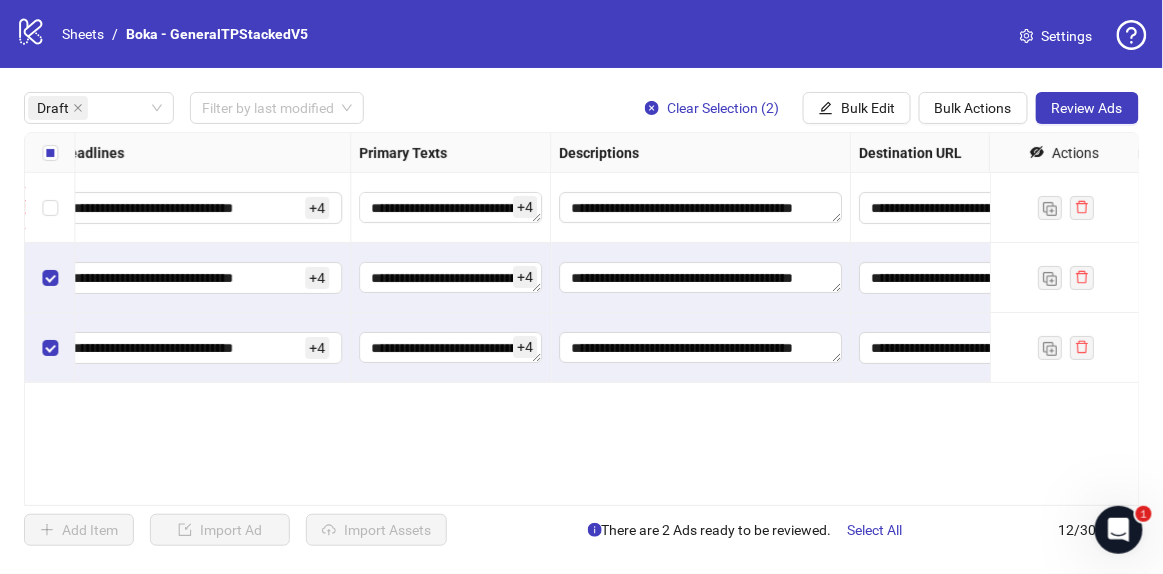 scroll, scrollTop: 0, scrollLeft: 0, axis: both 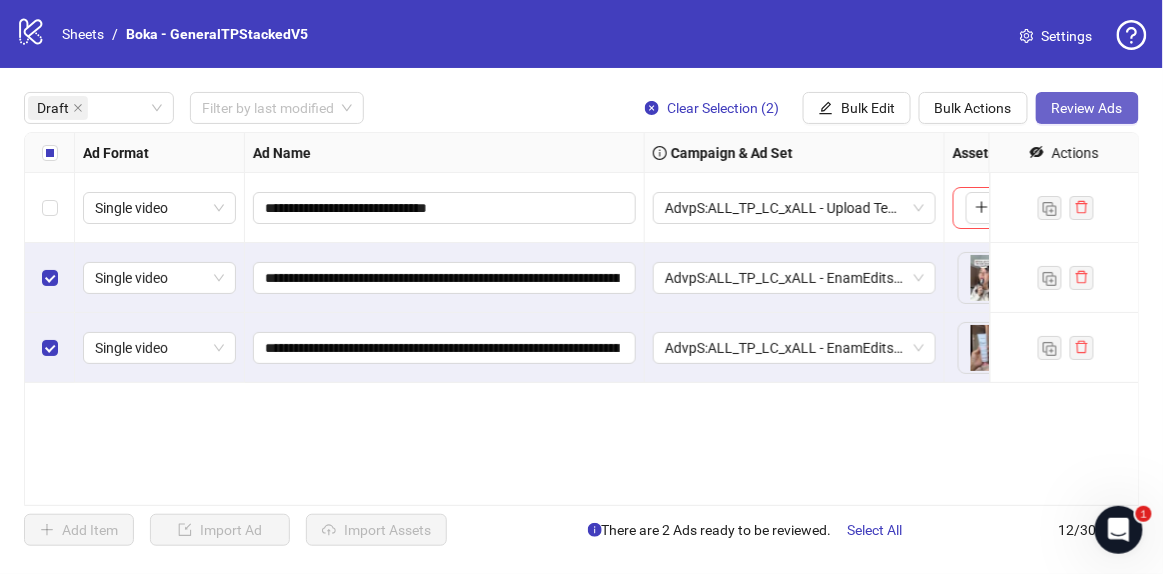 click on "Review Ads" at bounding box center (1087, 108) 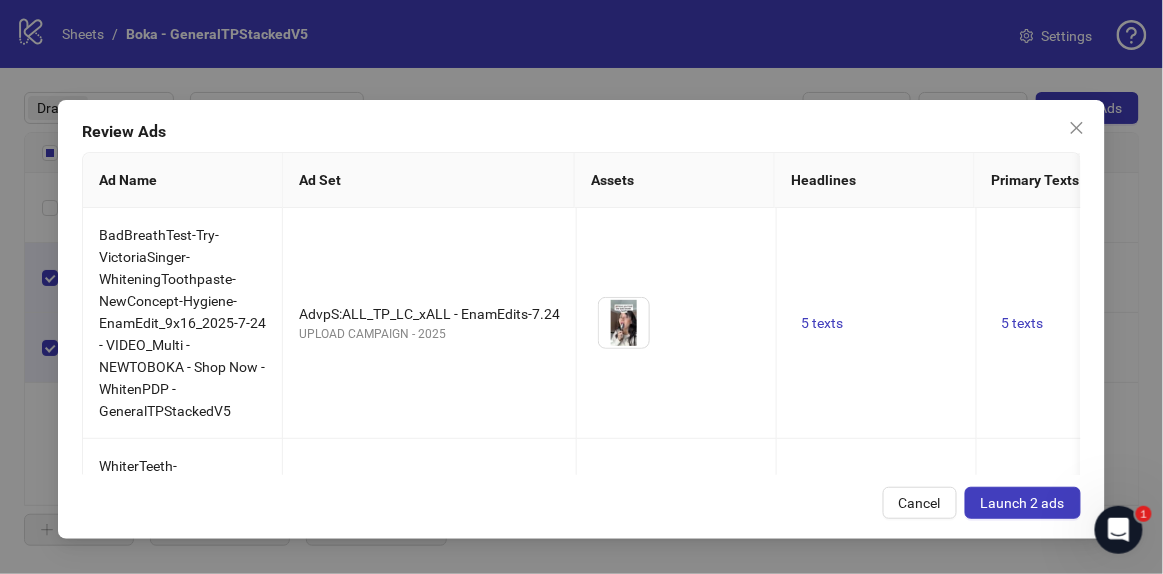 scroll, scrollTop: 186, scrollLeft: 0, axis: vertical 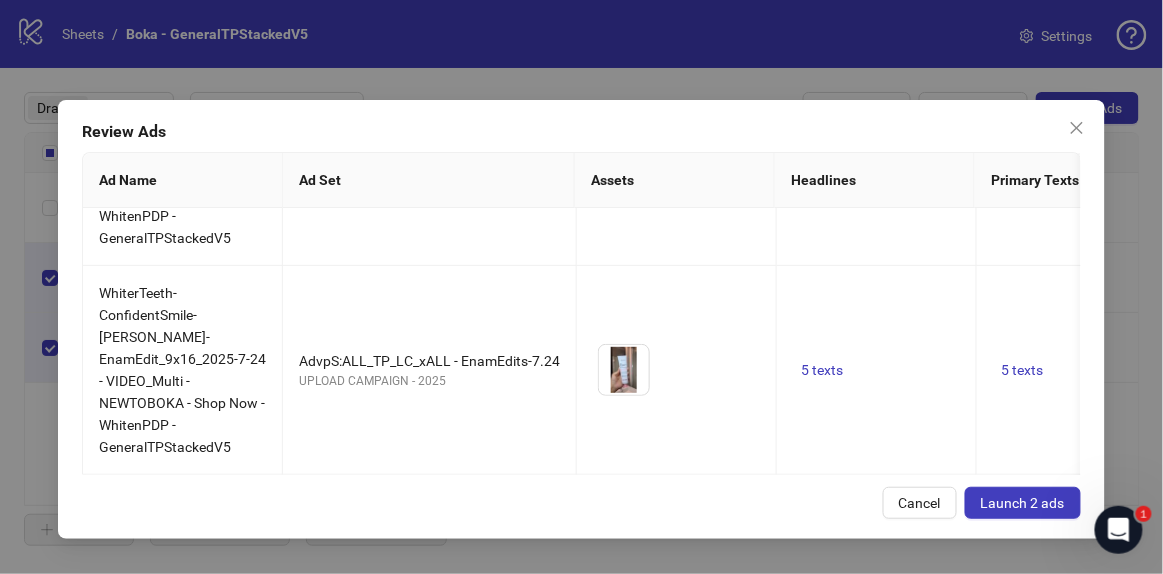 click on "Launch 2 ads" at bounding box center [1023, 503] 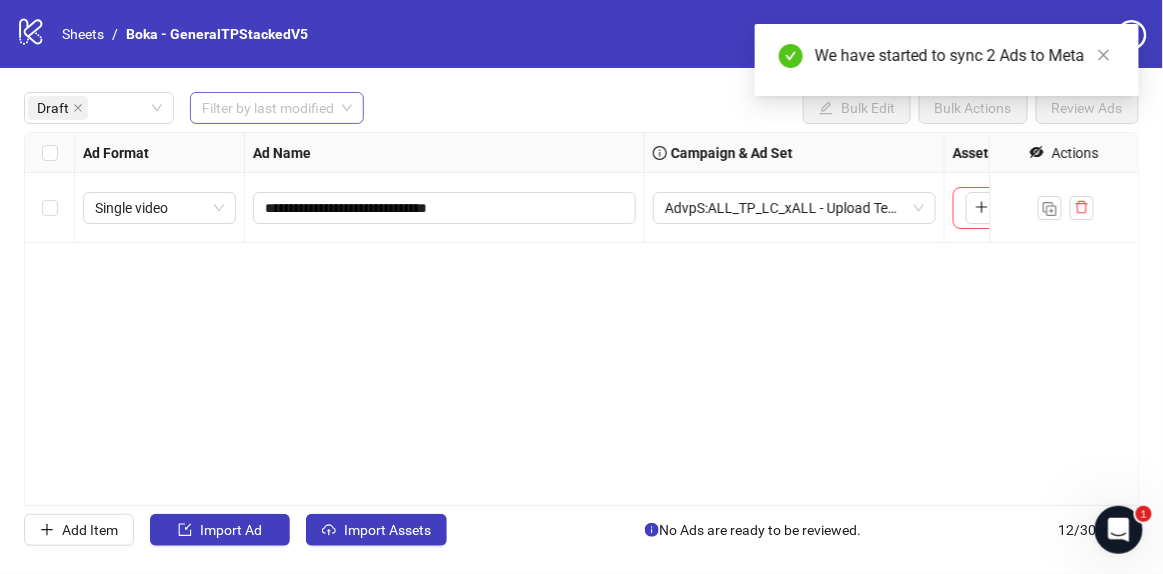 click at bounding box center [268, 108] 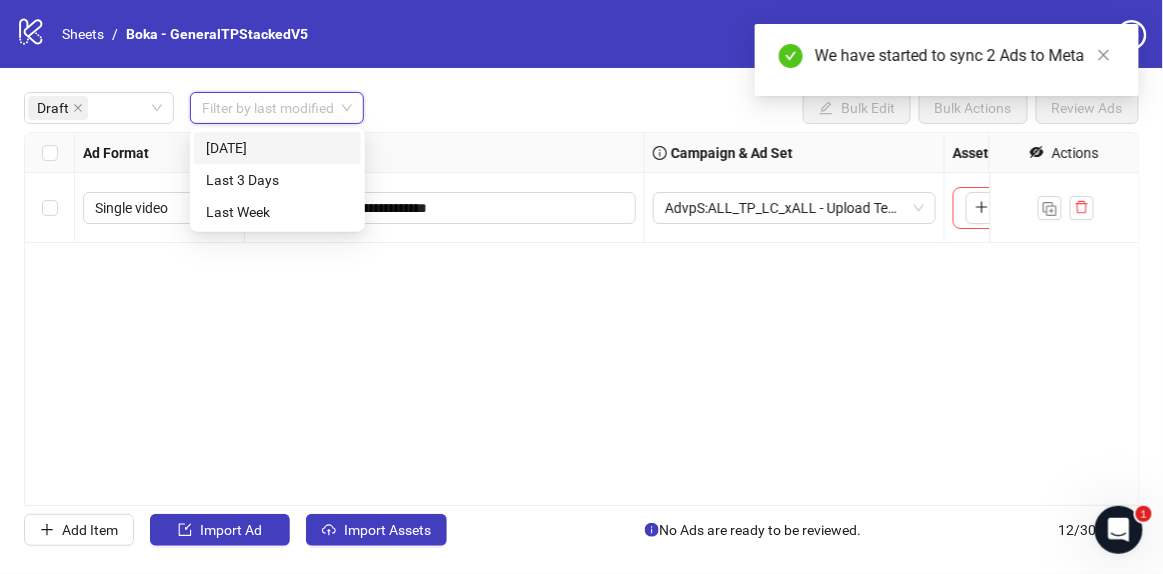 click on "Today" at bounding box center [277, 148] 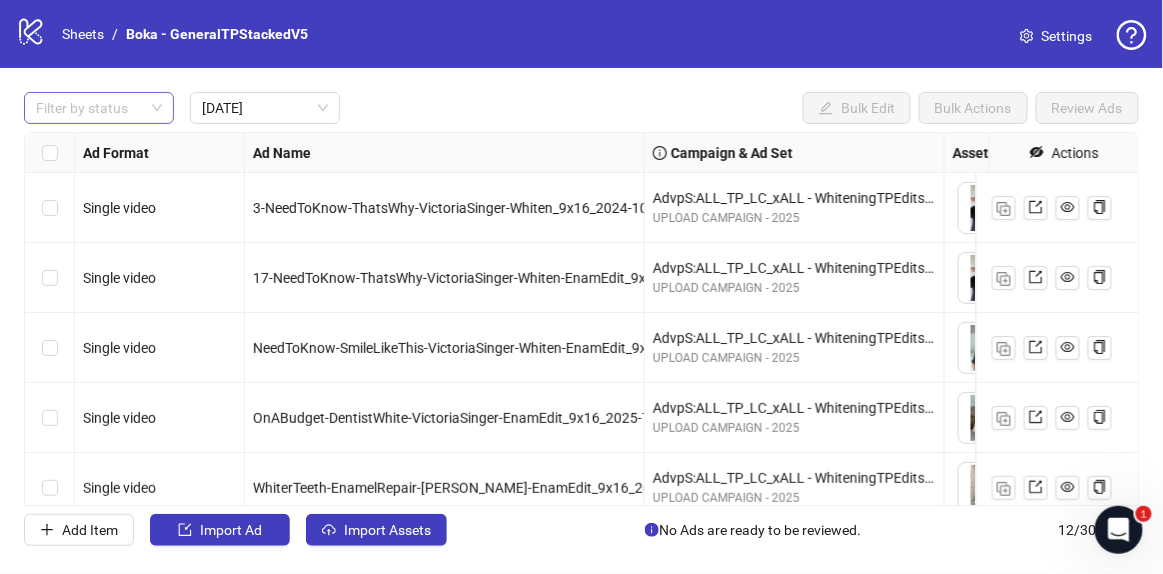 click on "Filter by status Today Bulk Edit Bulk Actions Review Ads" at bounding box center (581, 108) 